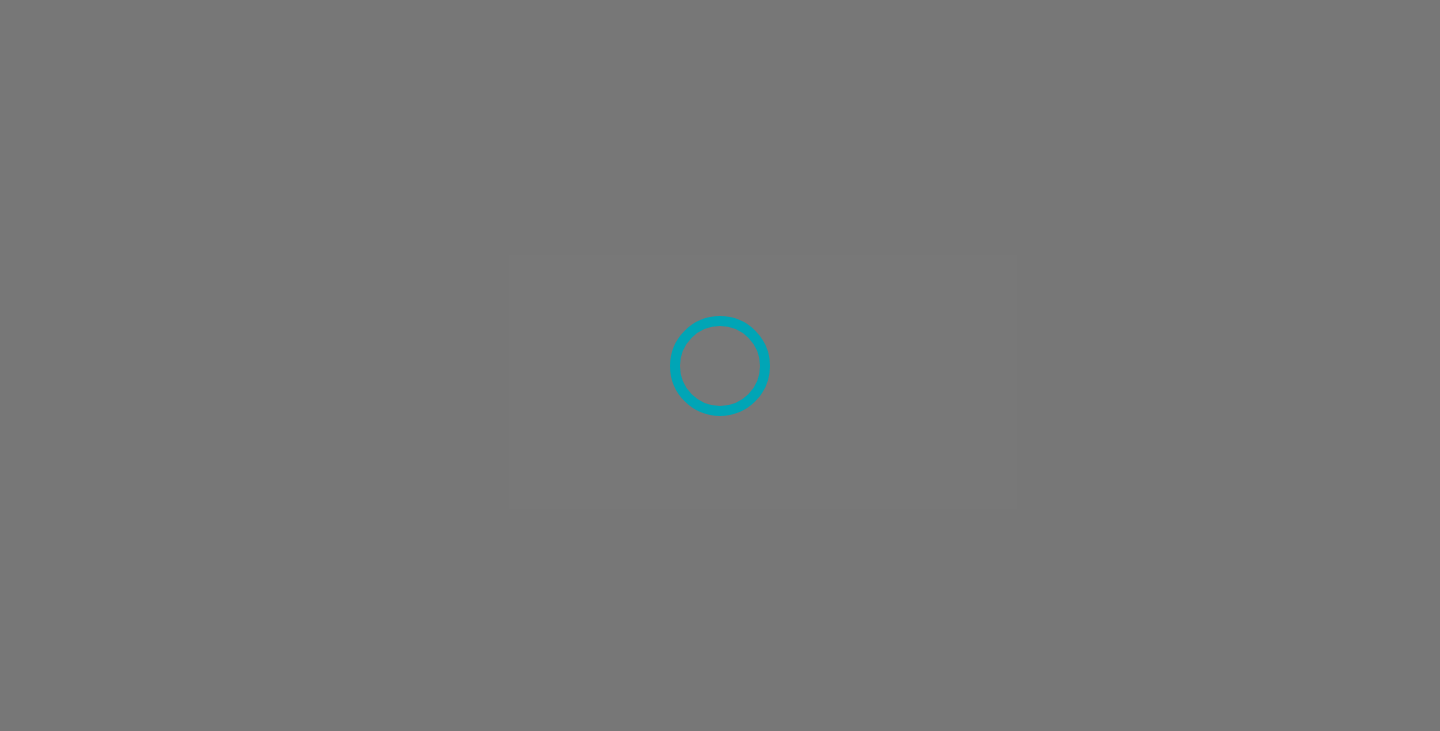 scroll, scrollTop: 0, scrollLeft: 0, axis: both 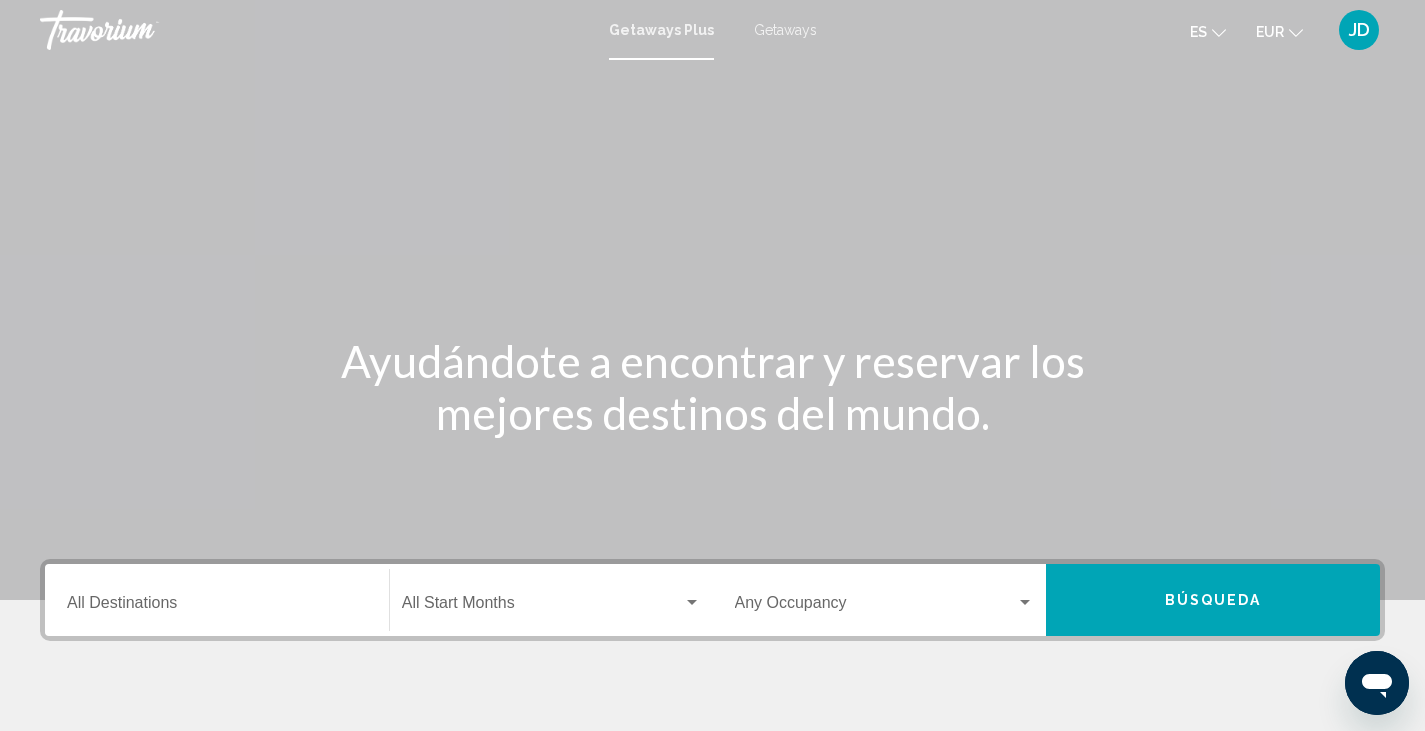 click on "Getaways" at bounding box center (785, 30) 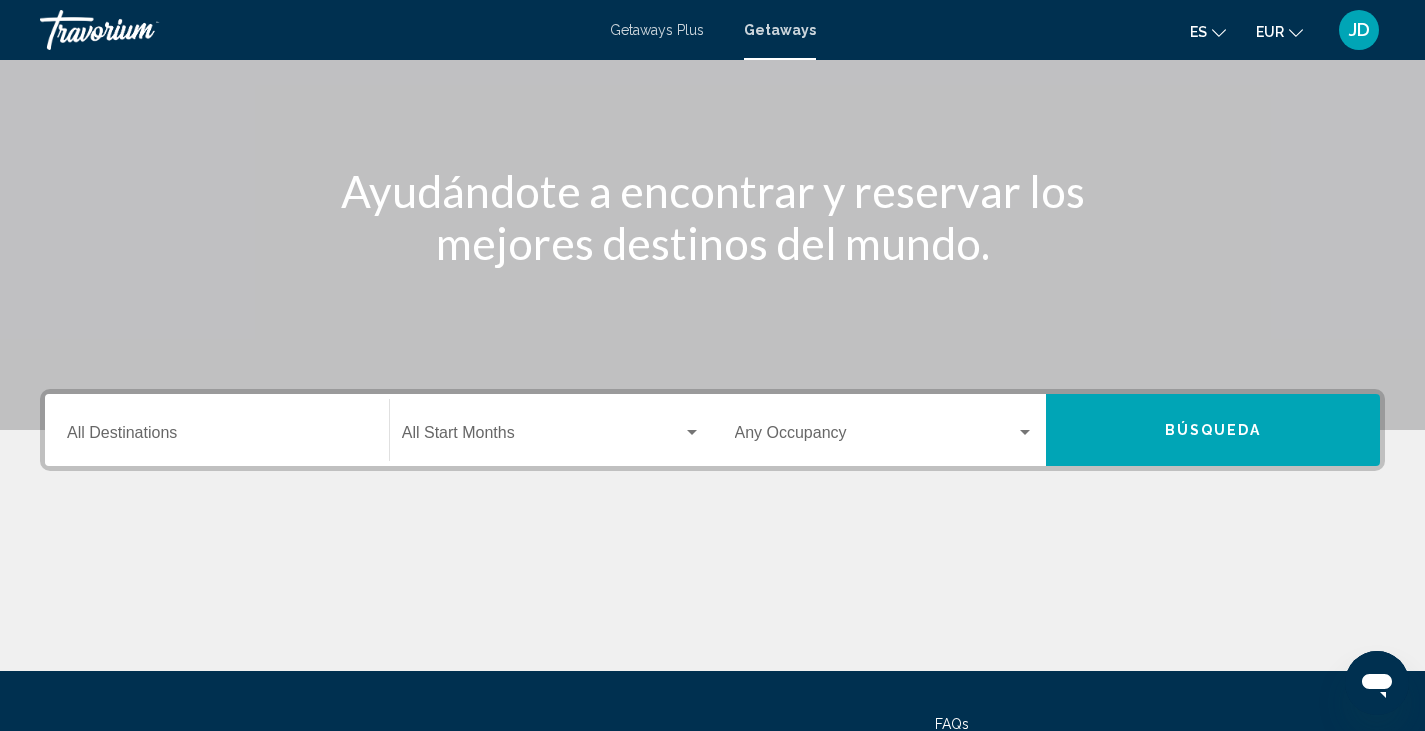 scroll, scrollTop: 187, scrollLeft: 0, axis: vertical 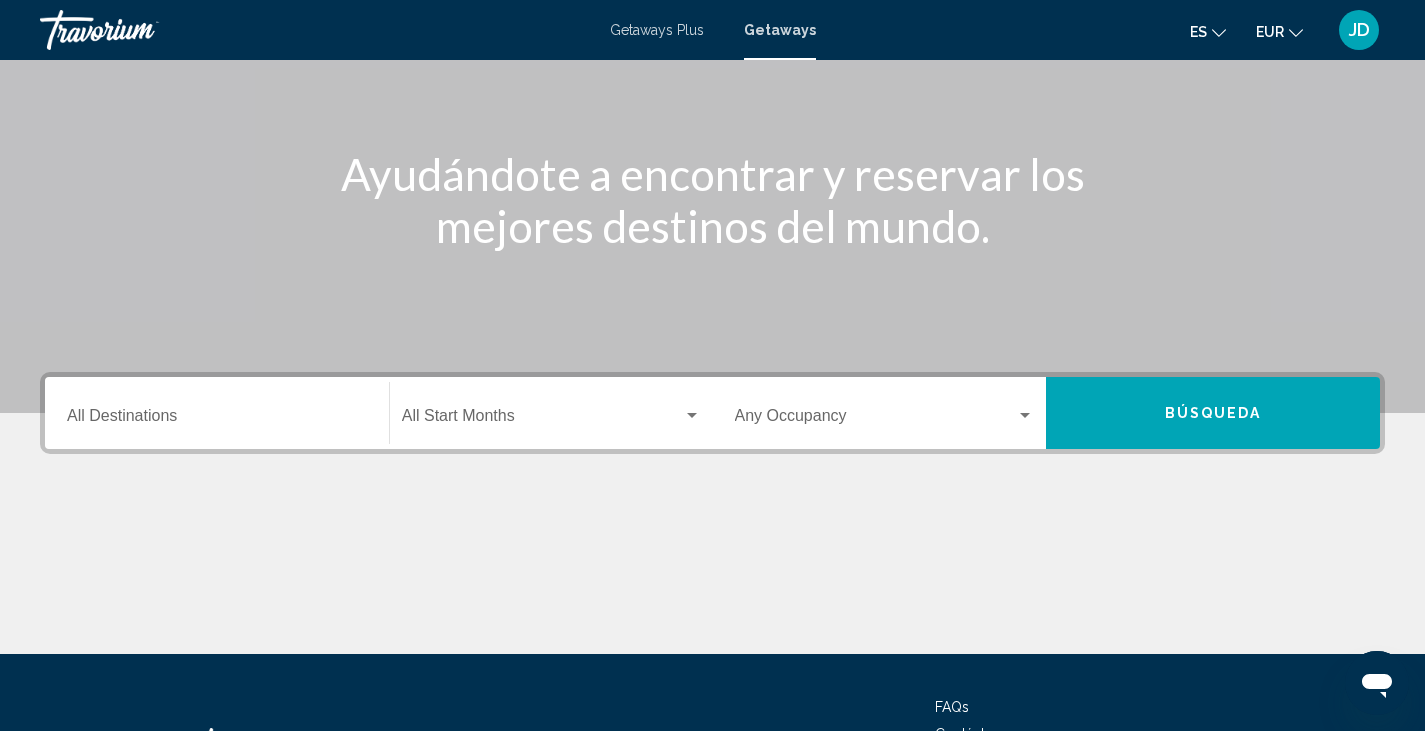 click on "Destination All Destinations" at bounding box center (217, 413) 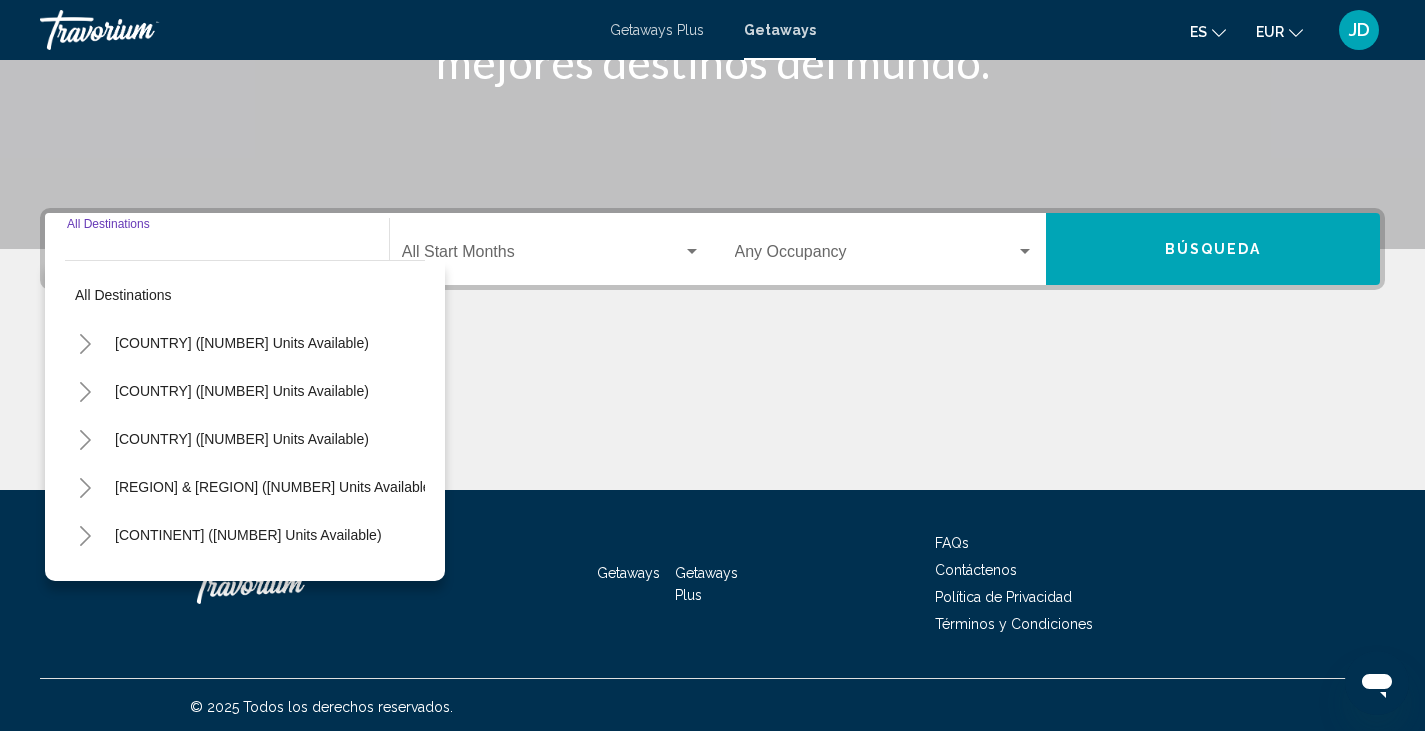 scroll, scrollTop: 355, scrollLeft: 0, axis: vertical 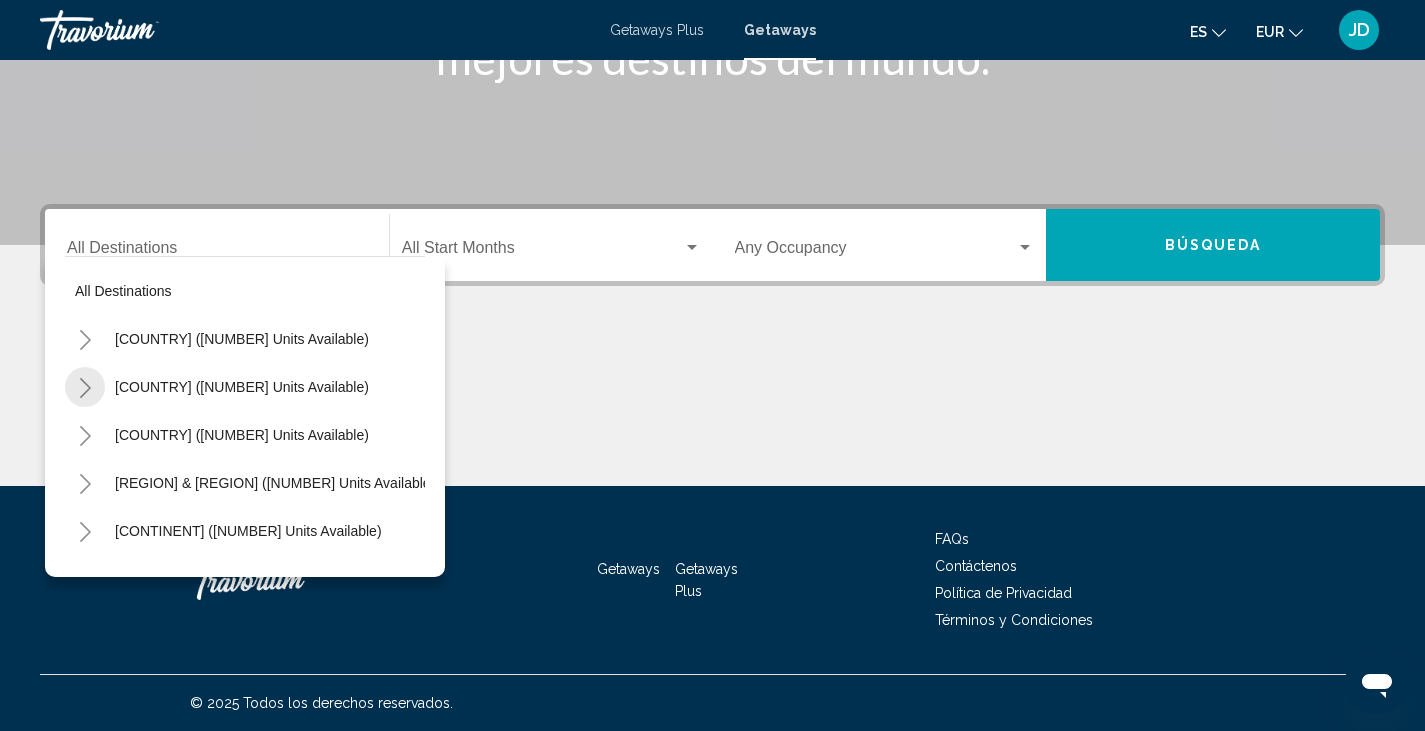 click 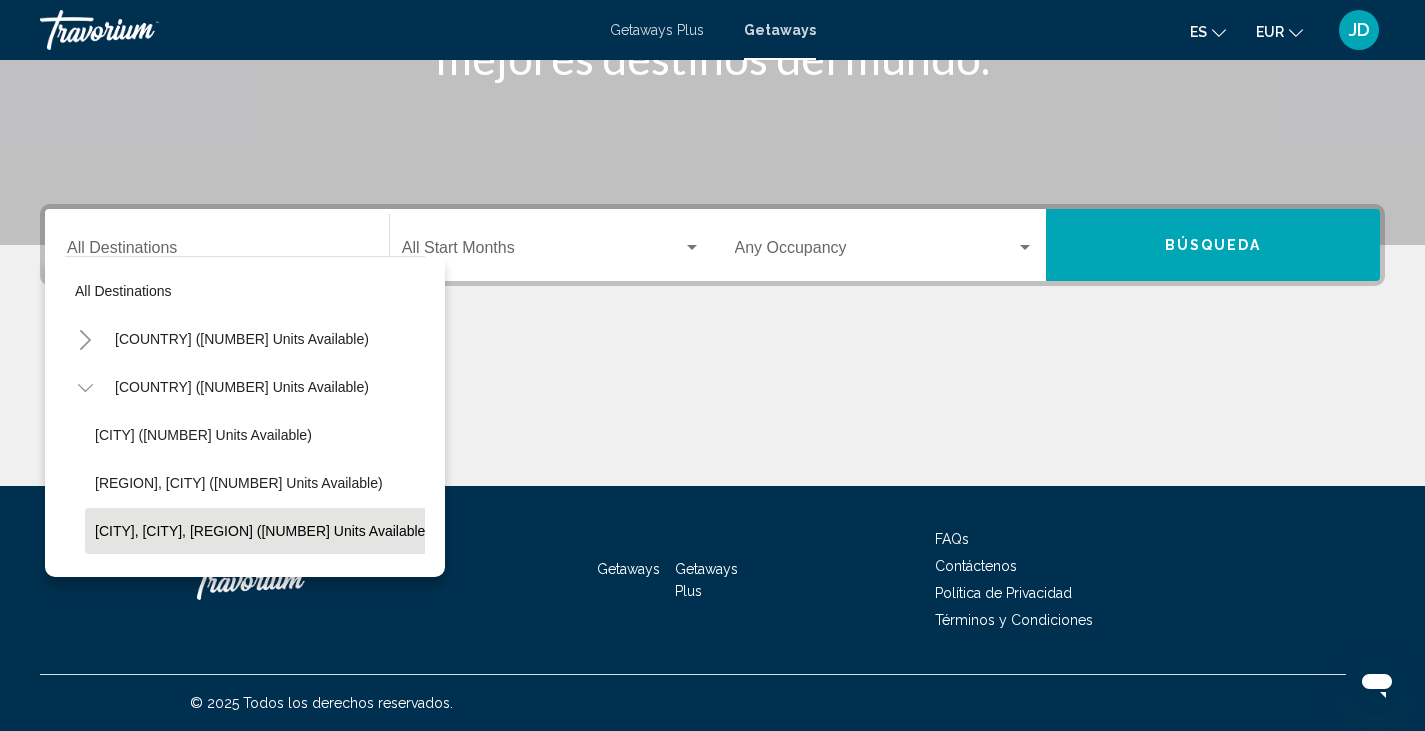 click on "Cancun, Cozumel, Riviera Maya (13,230 units available)" 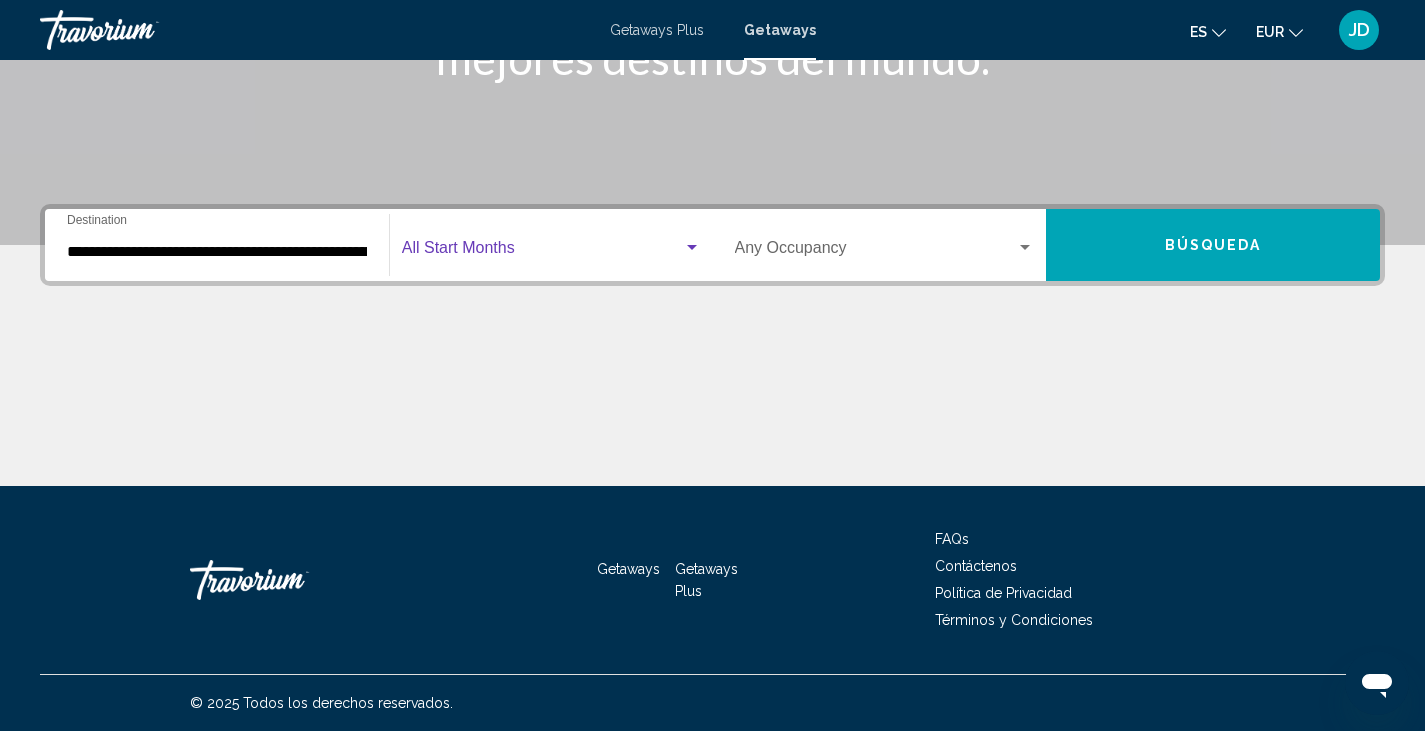click at bounding box center [542, 252] 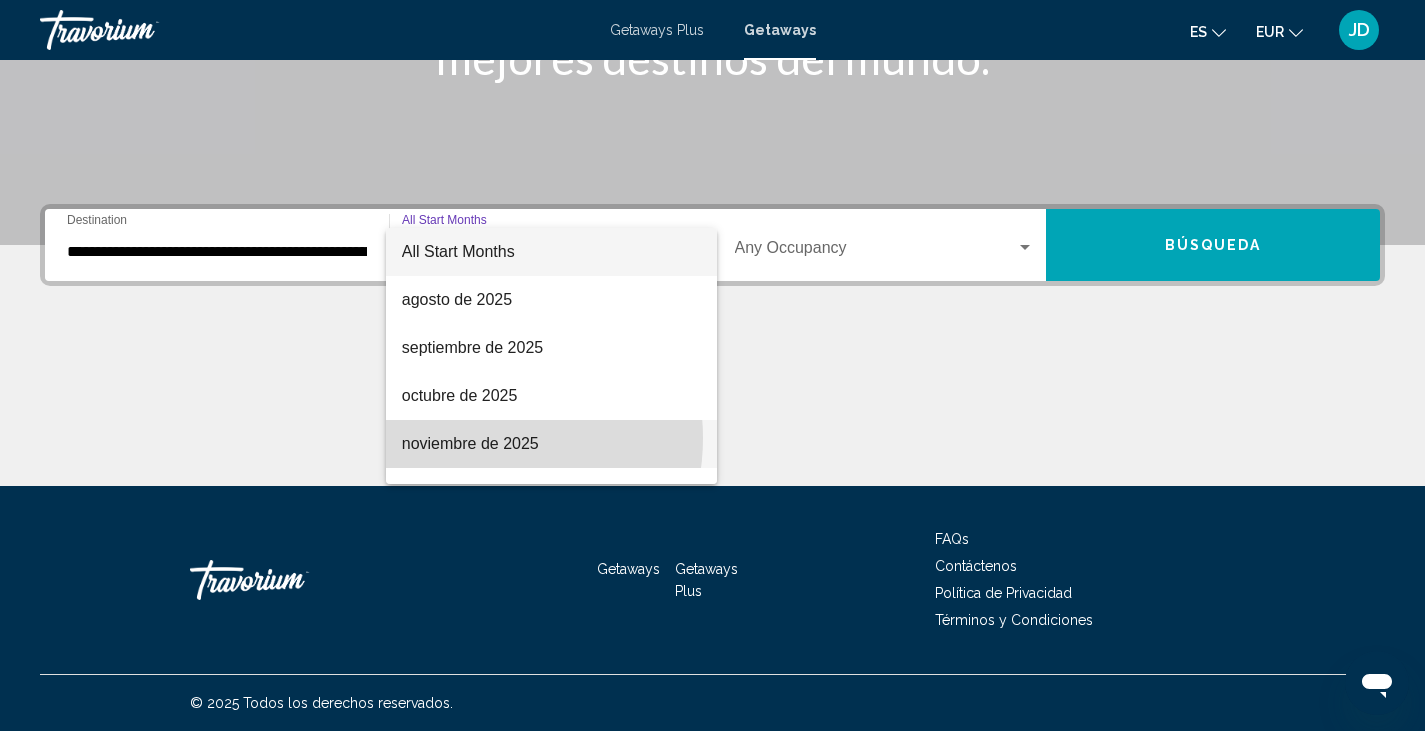 click on "noviembre de 2025" at bounding box center [551, 444] 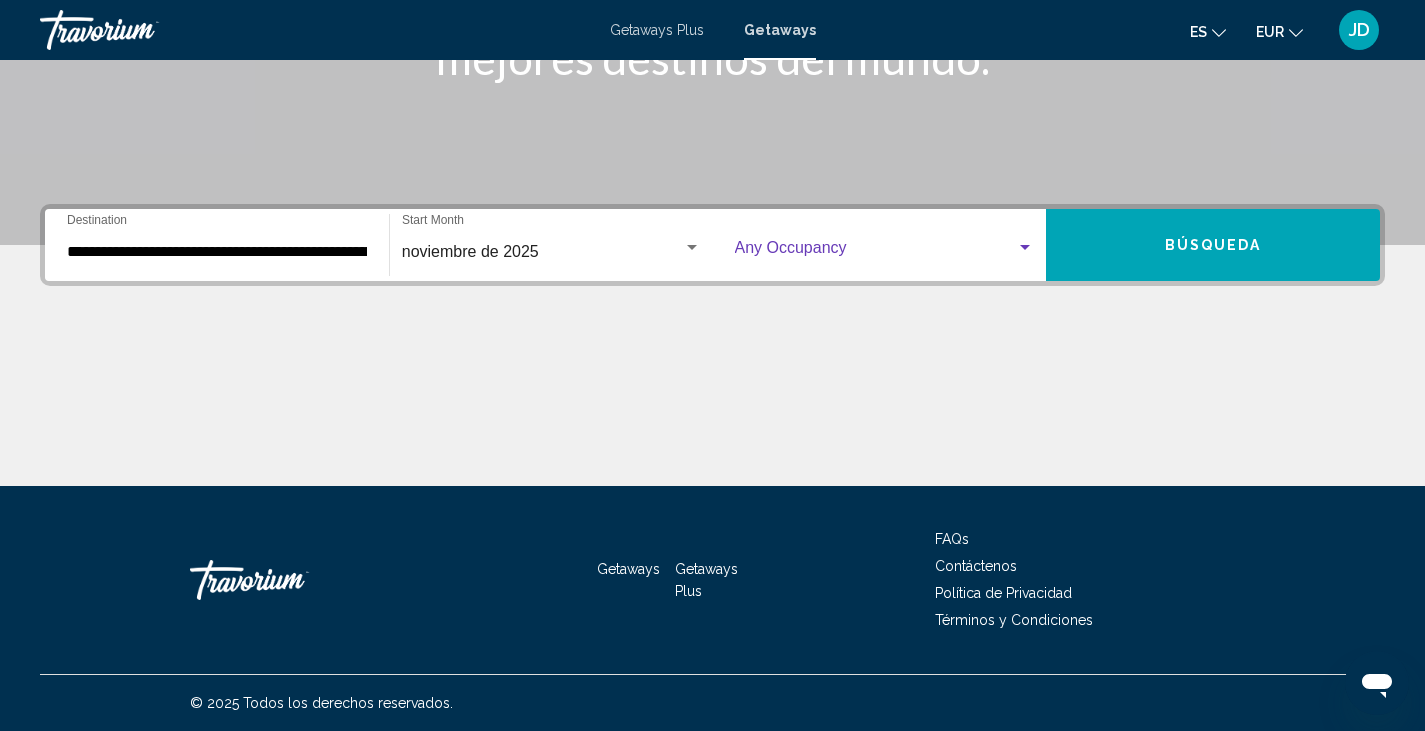 click at bounding box center [1025, 248] 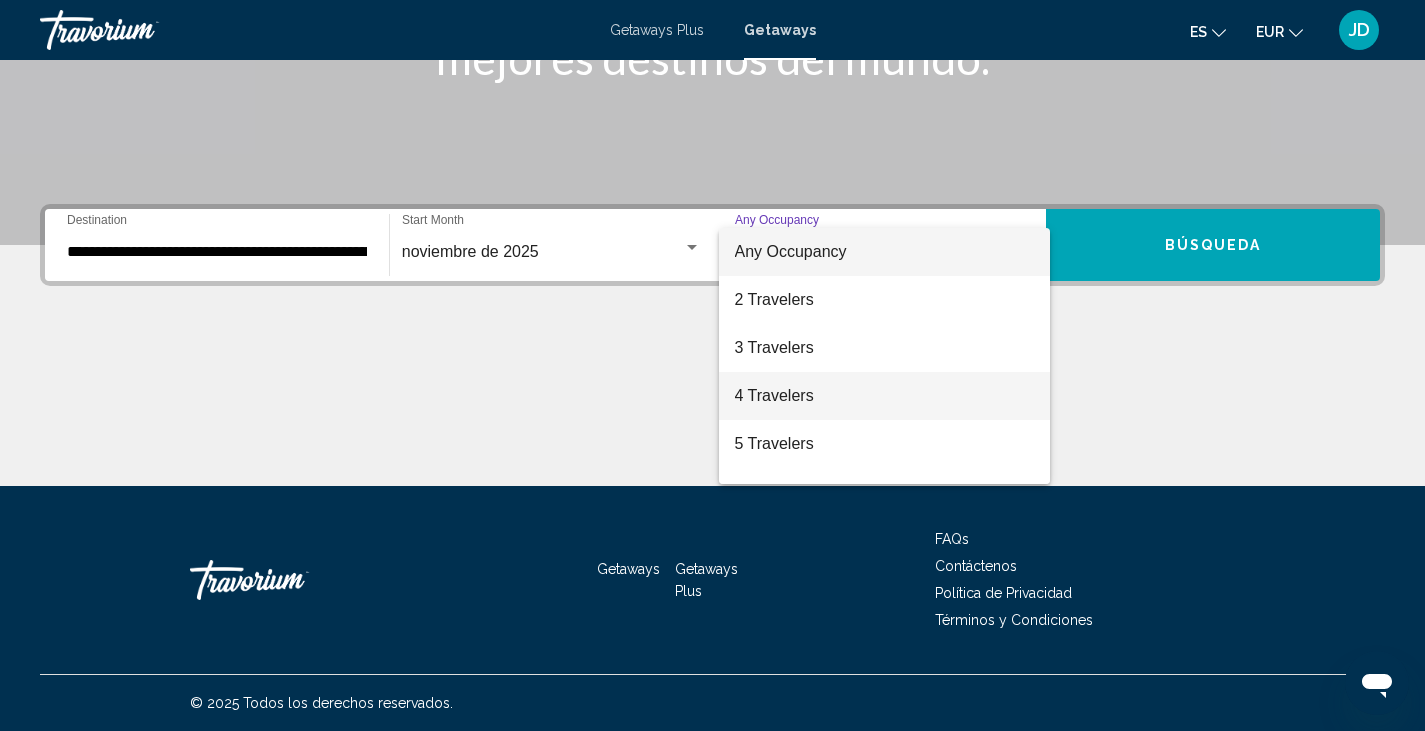 click on "4 Travelers" at bounding box center (885, 396) 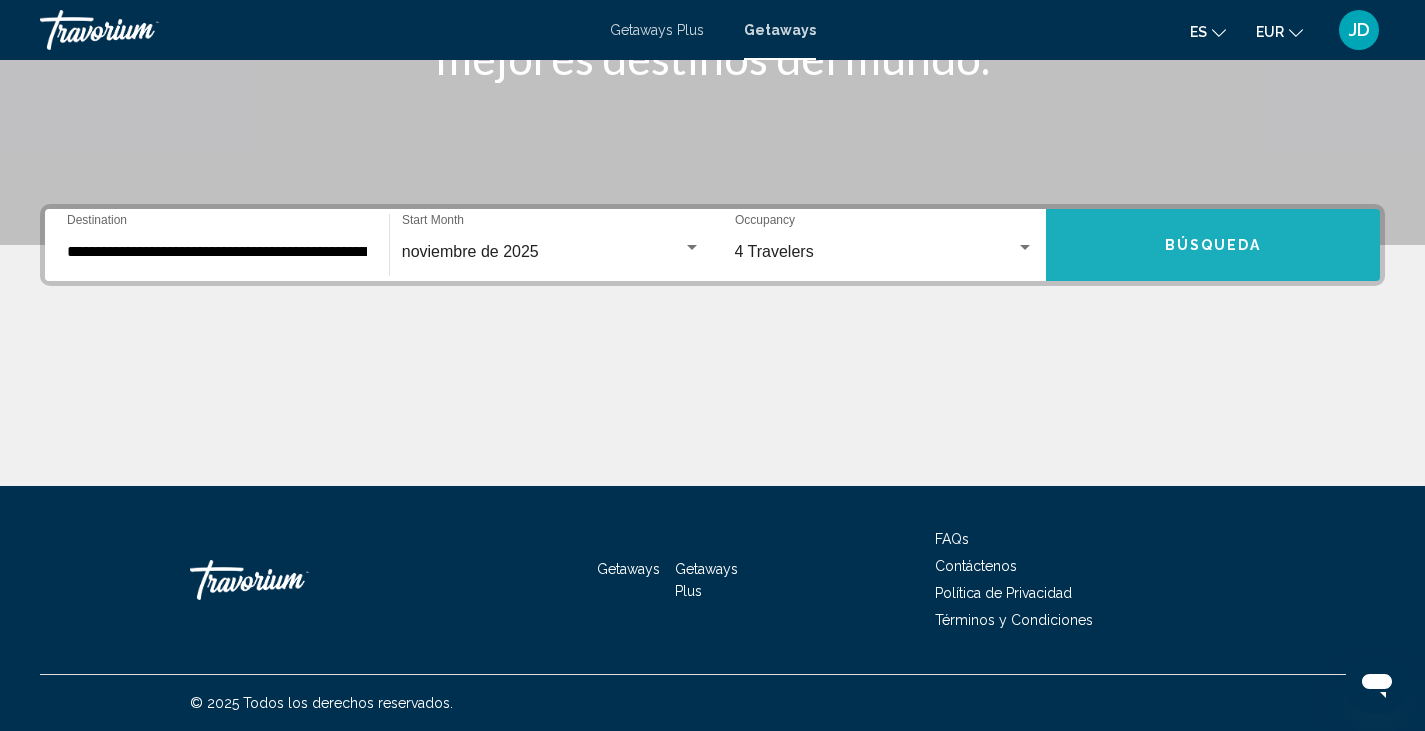 click on "Búsqueda" at bounding box center (1213, 245) 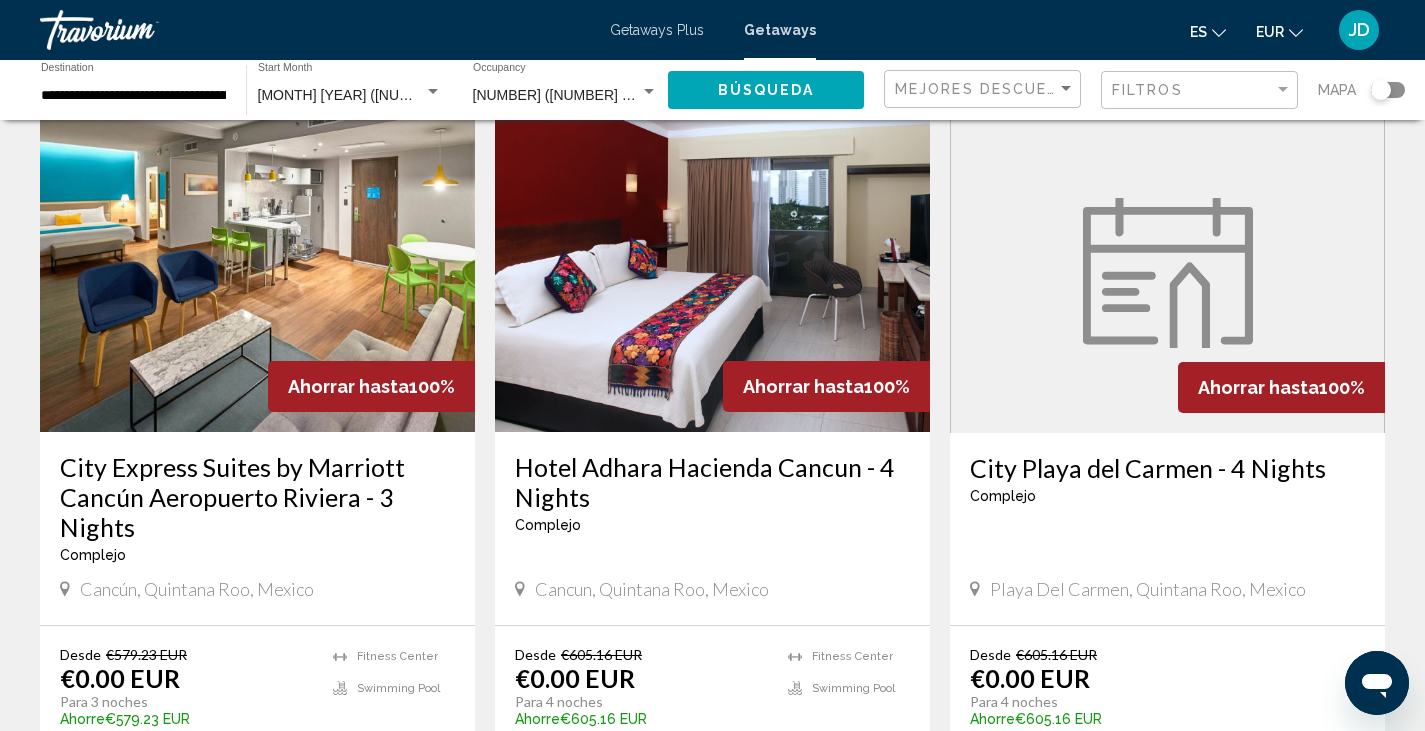 scroll, scrollTop: 90, scrollLeft: 0, axis: vertical 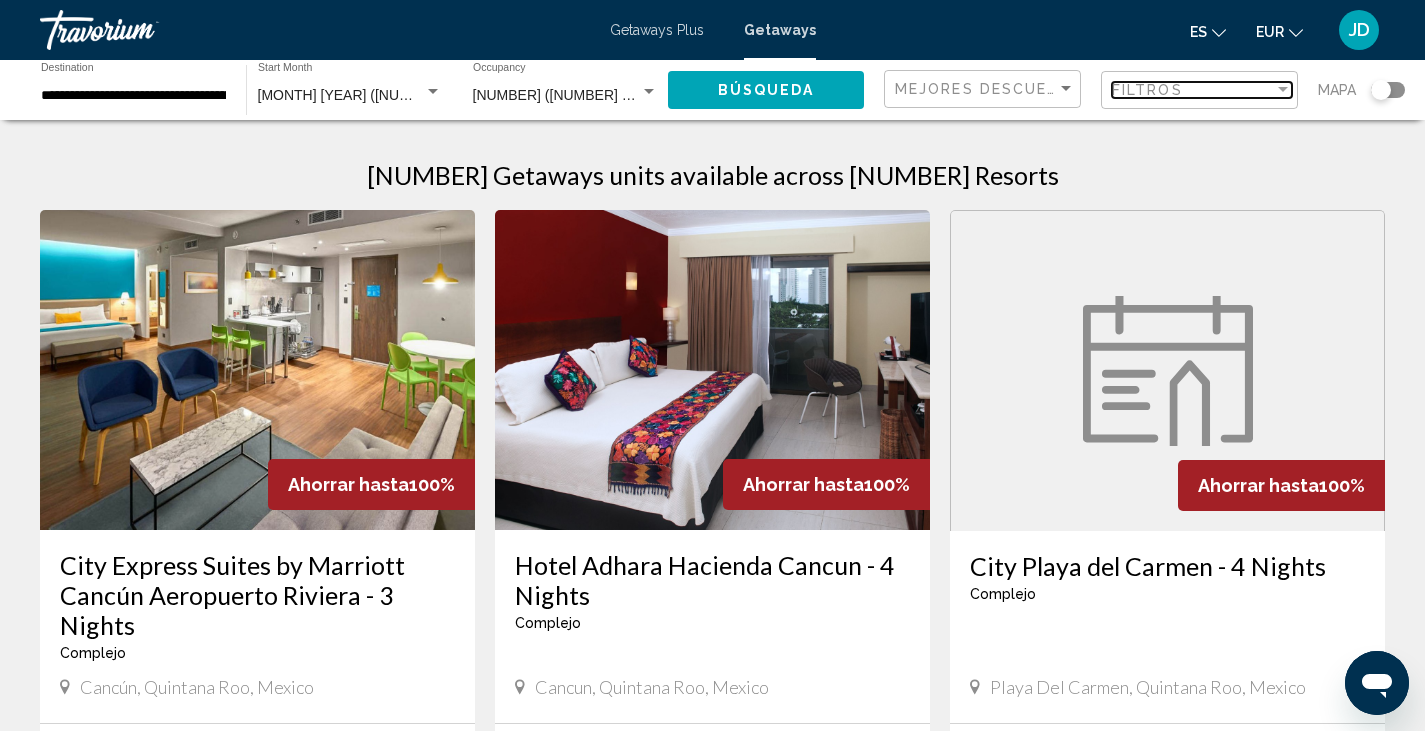 click on "Filtros" at bounding box center [1147, 90] 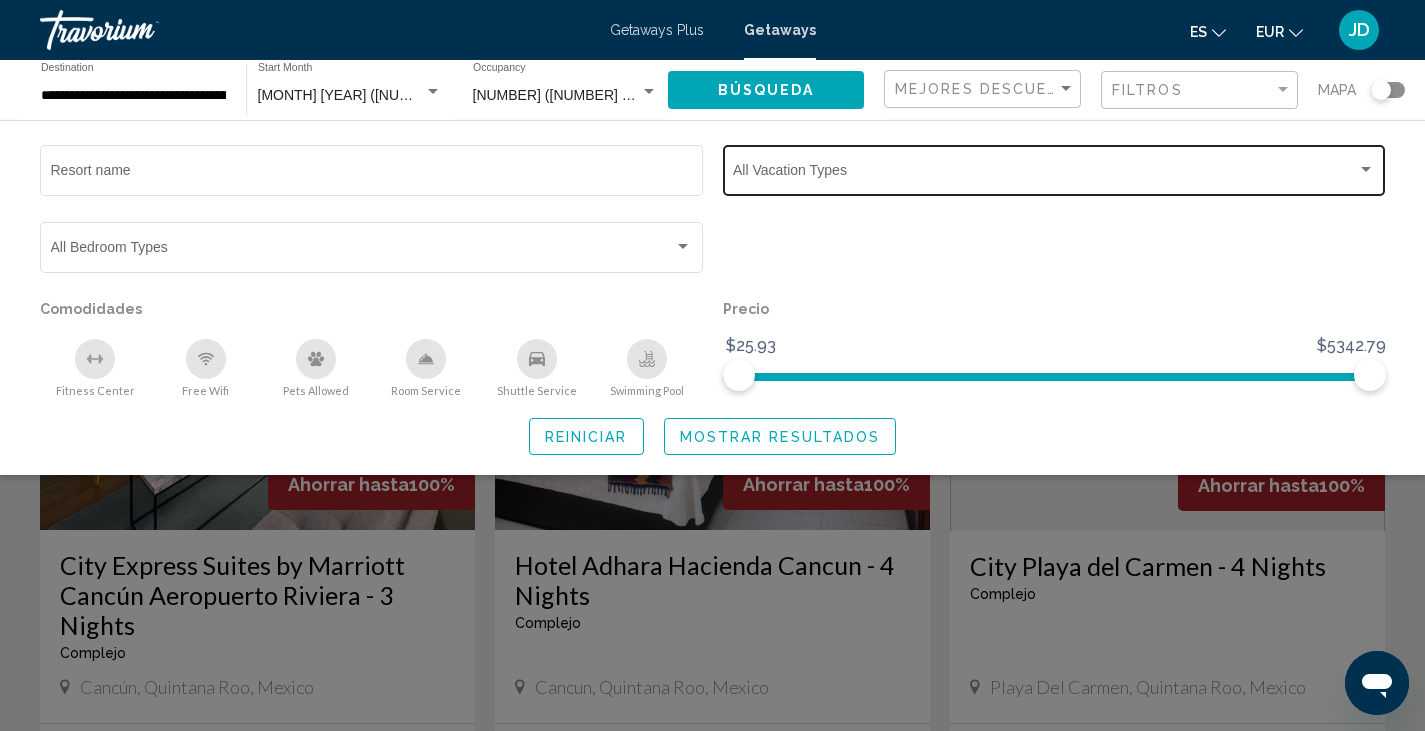 click on "Vacation Types All Vacation Types" 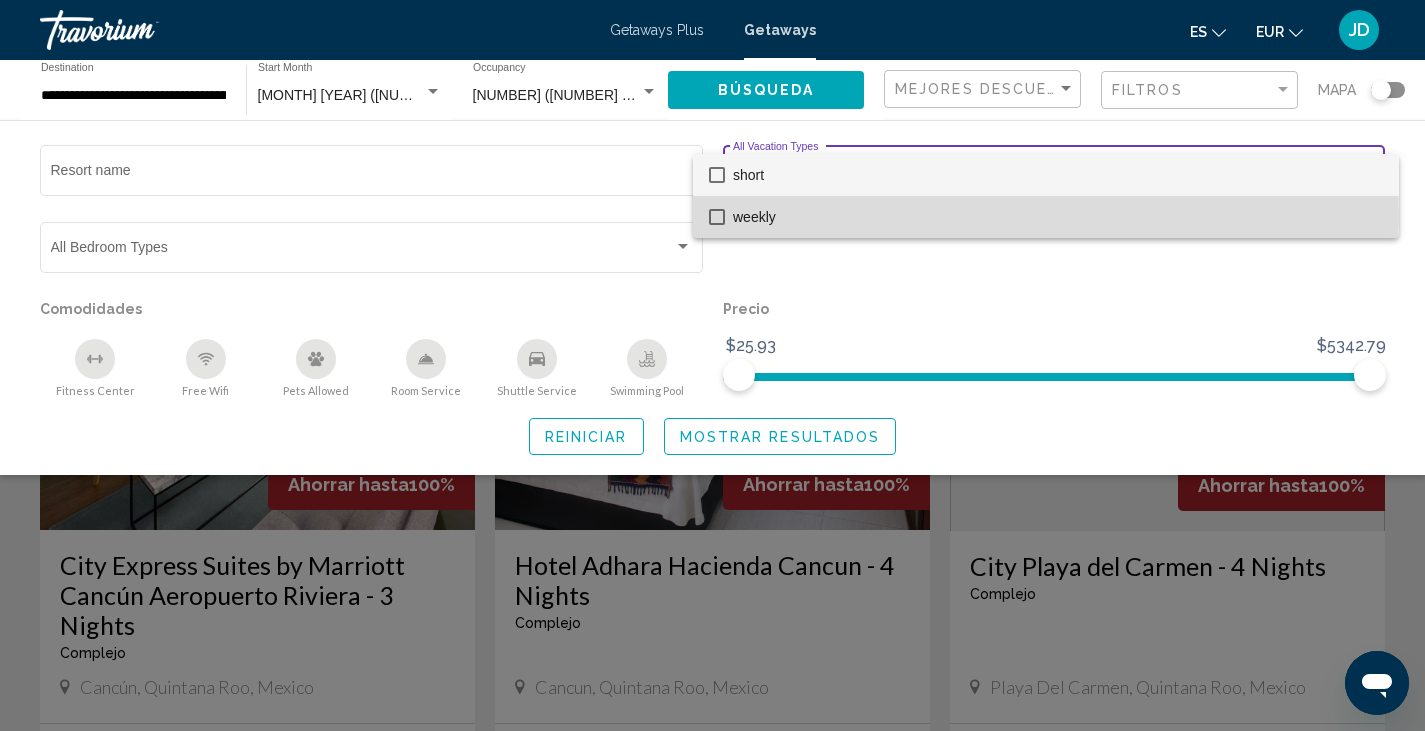 click at bounding box center (717, 217) 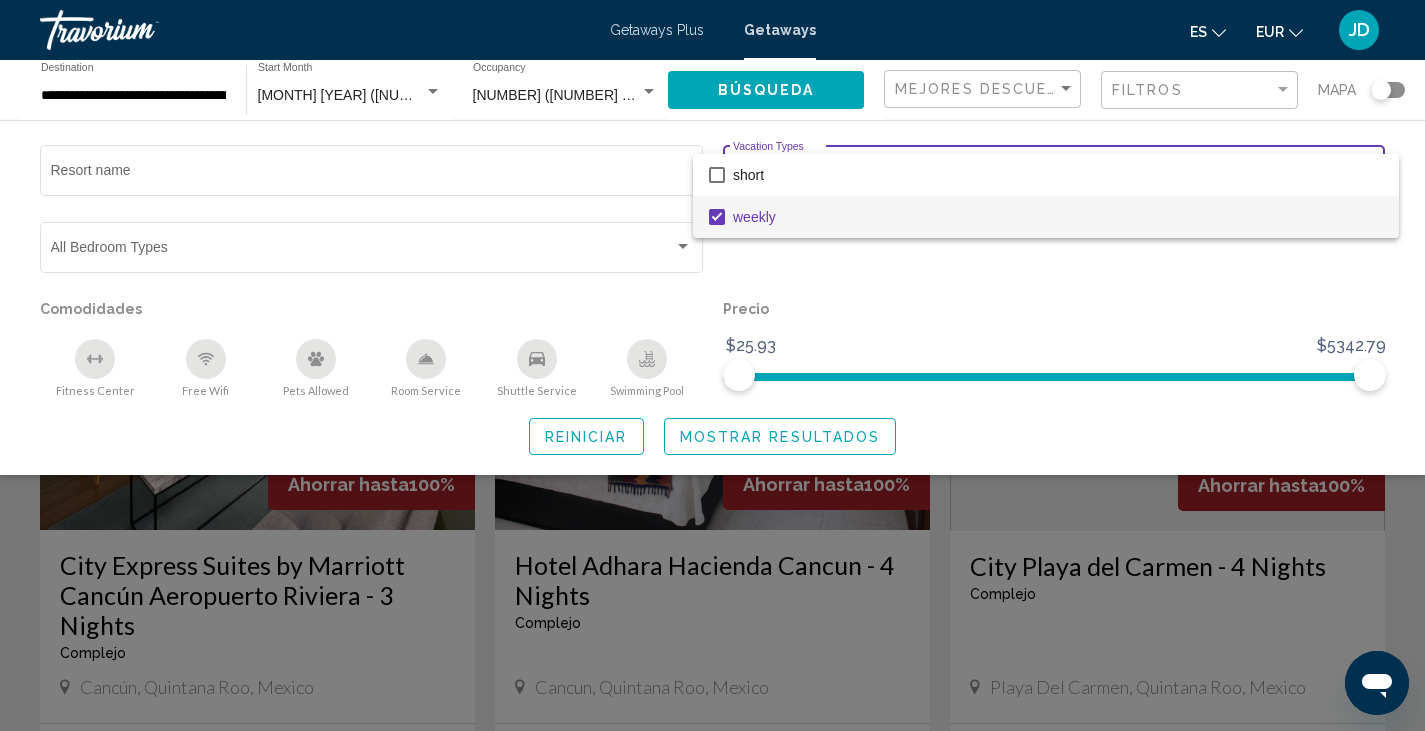 click at bounding box center [712, 365] 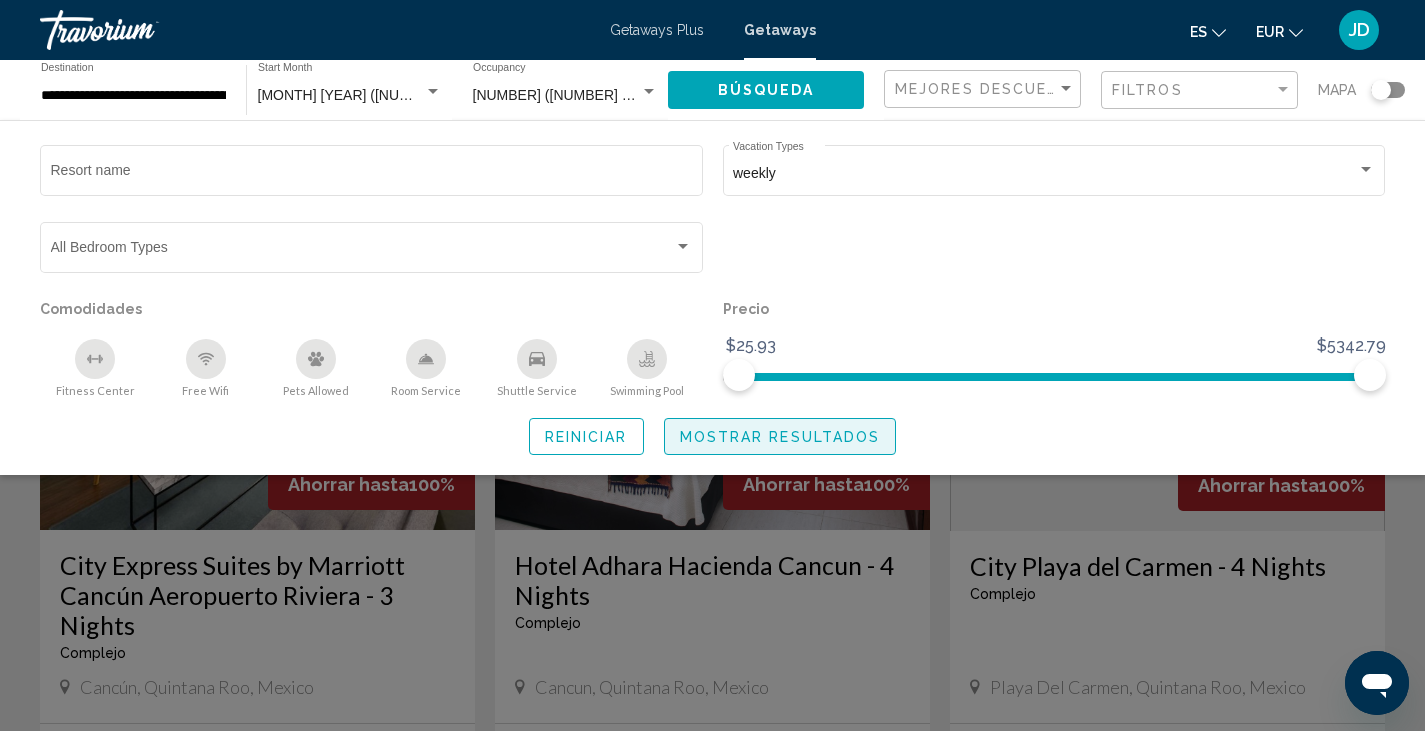click on "Mostrar resultados" 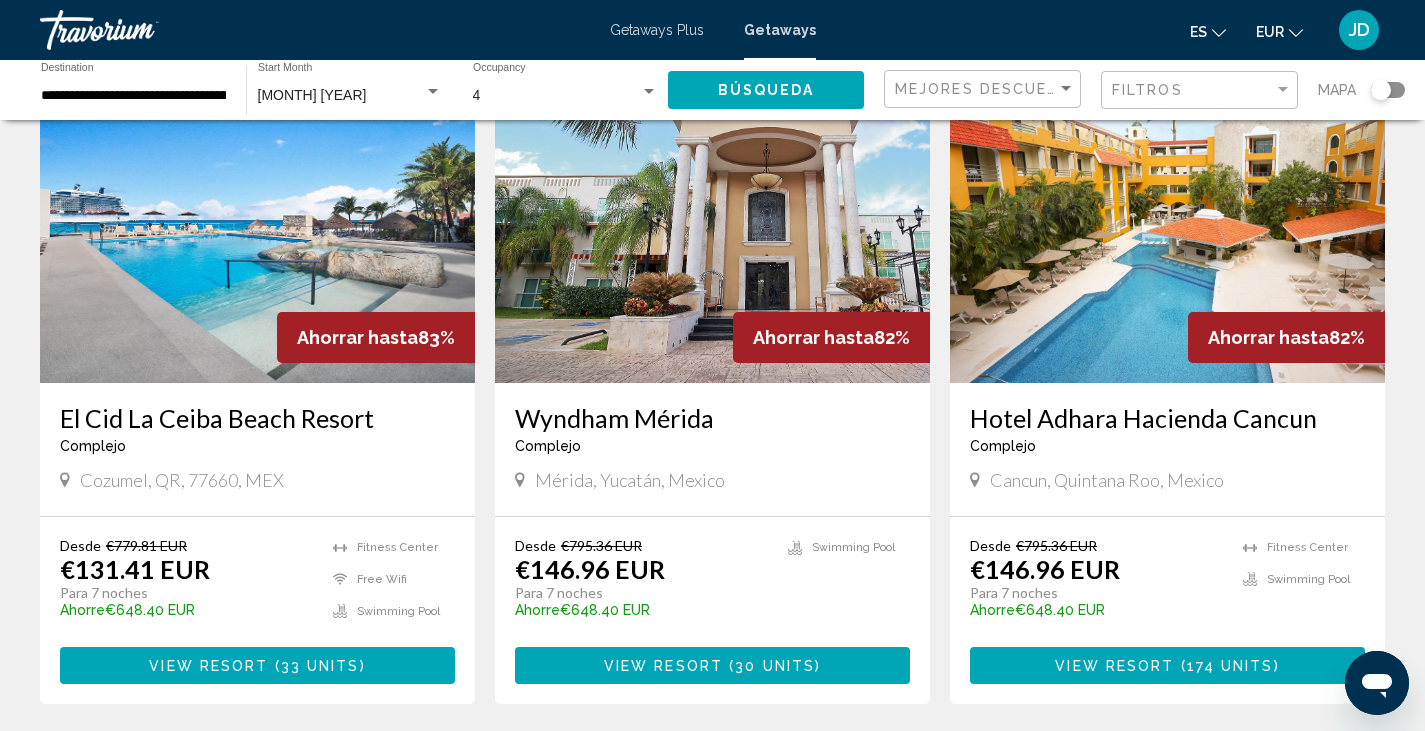 scroll, scrollTop: 149, scrollLeft: 0, axis: vertical 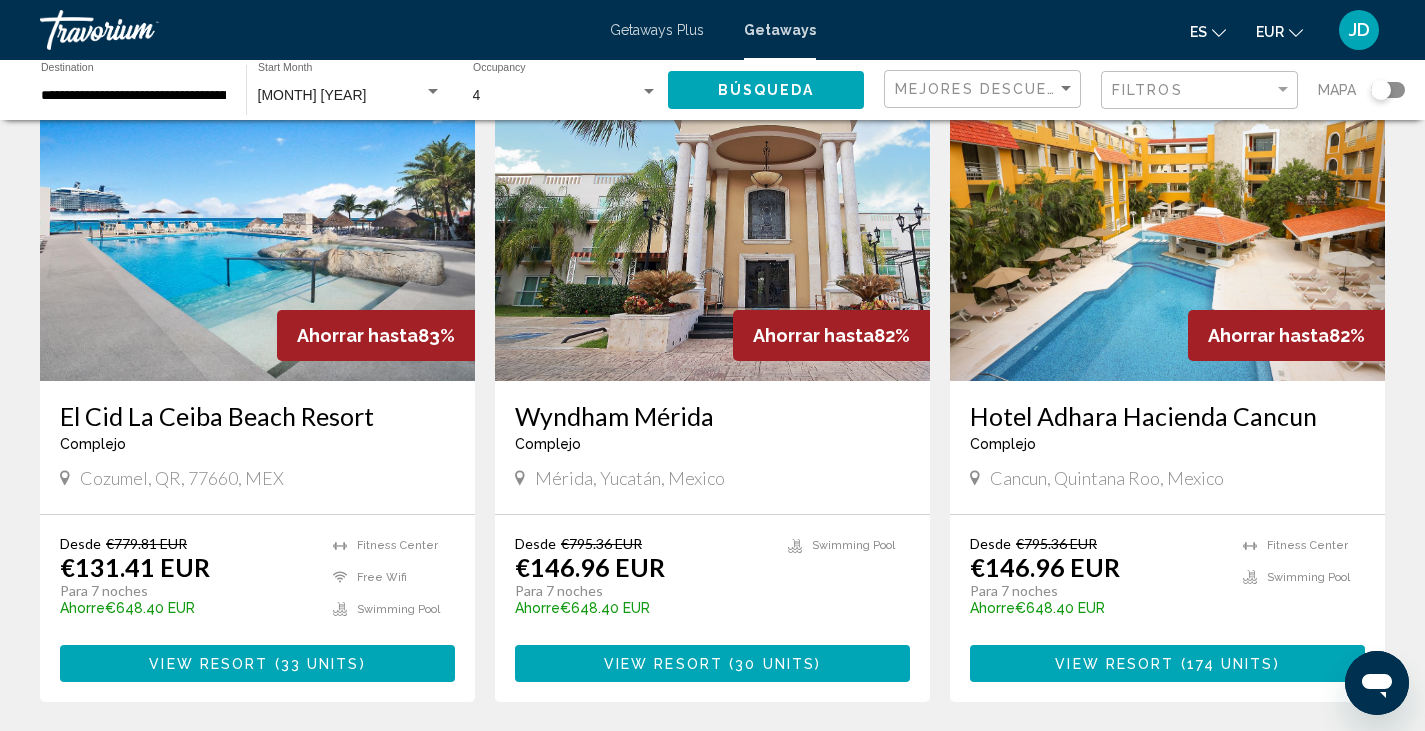 click on "View Resort" at bounding box center (208, 664) 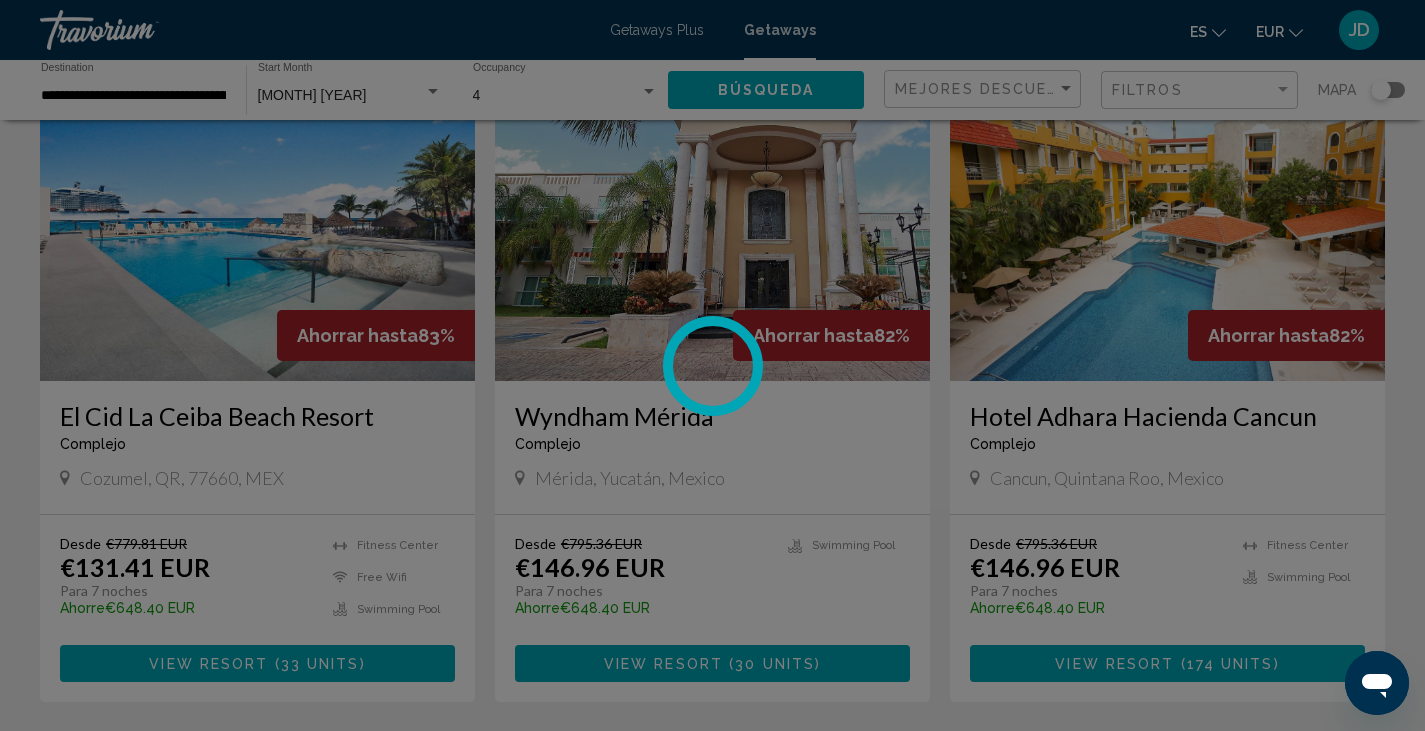 scroll, scrollTop: 0, scrollLeft: 0, axis: both 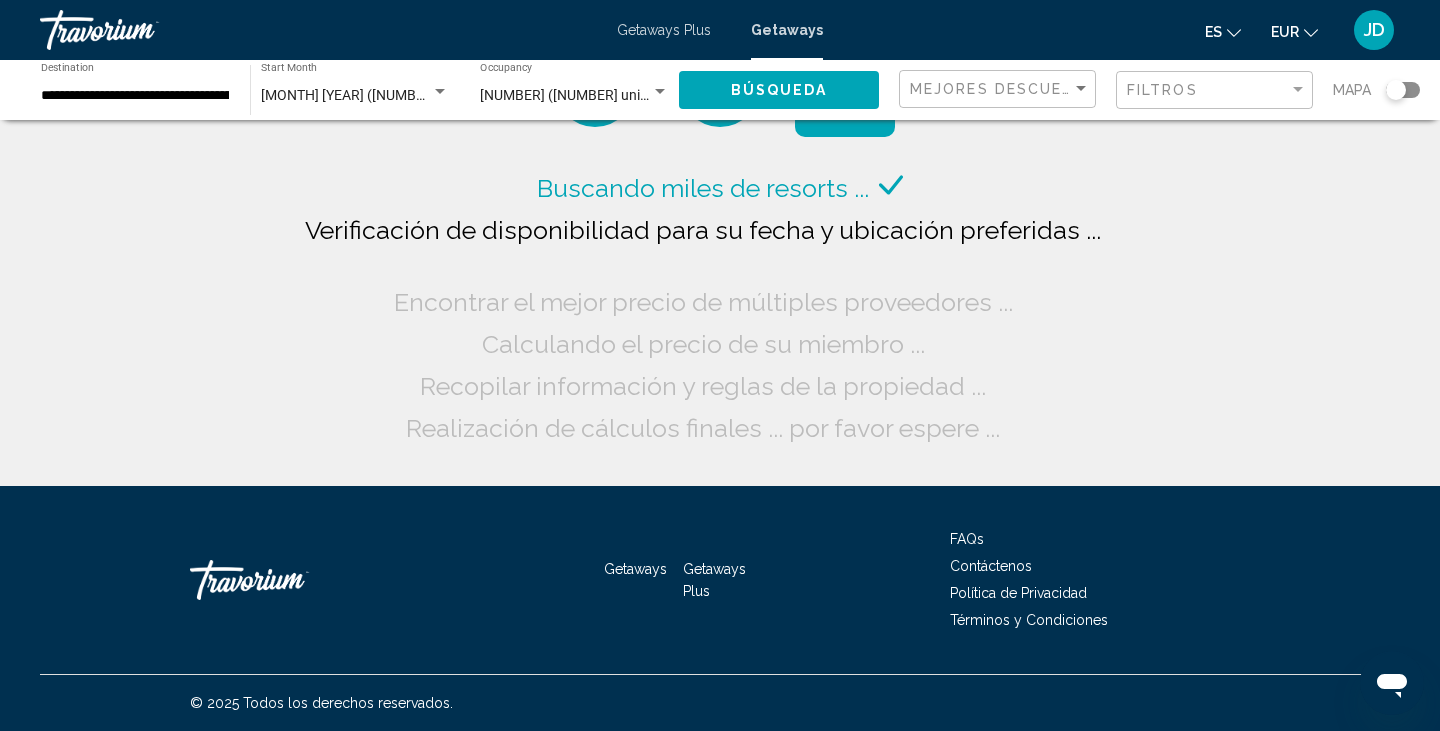 click on "Getaways Plus" at bounding box center [664, 30] 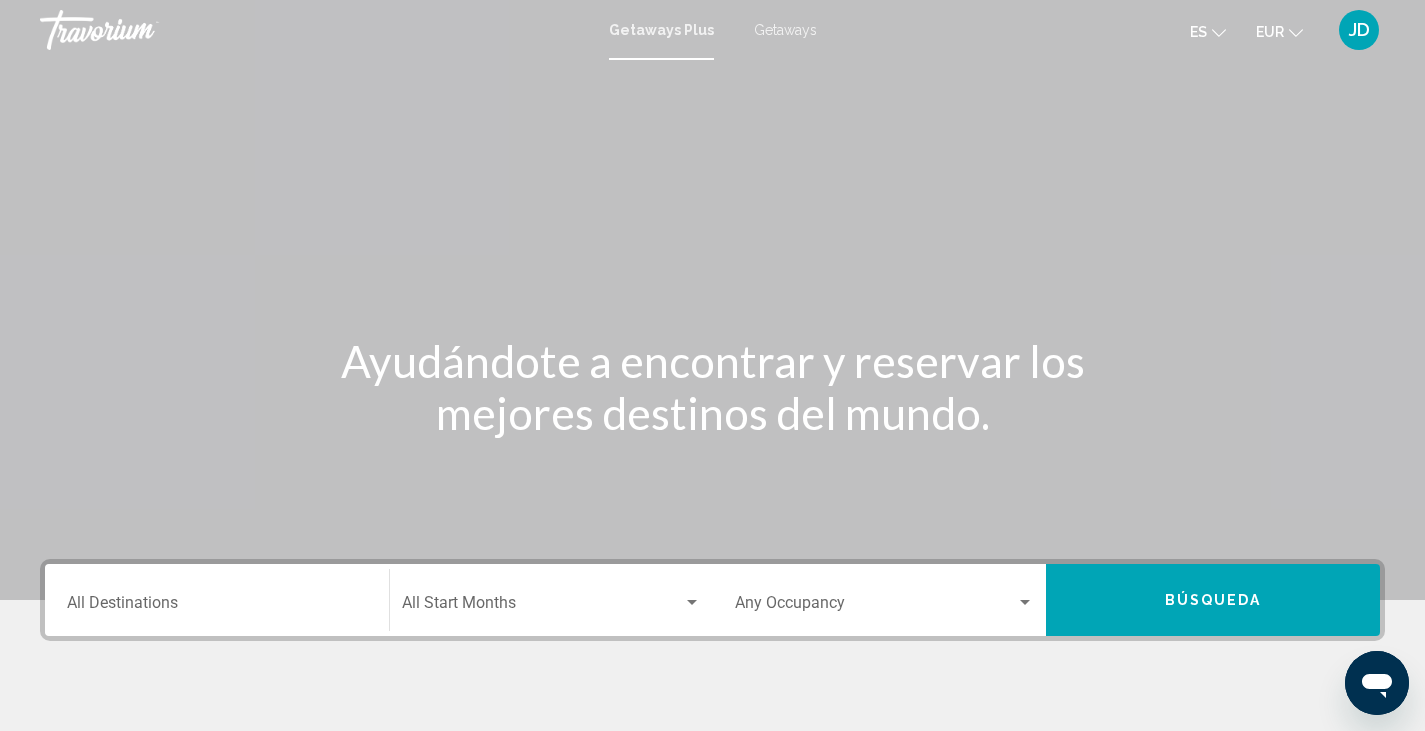 click on "Destination All Destinations" at bounding box center [217, 607] 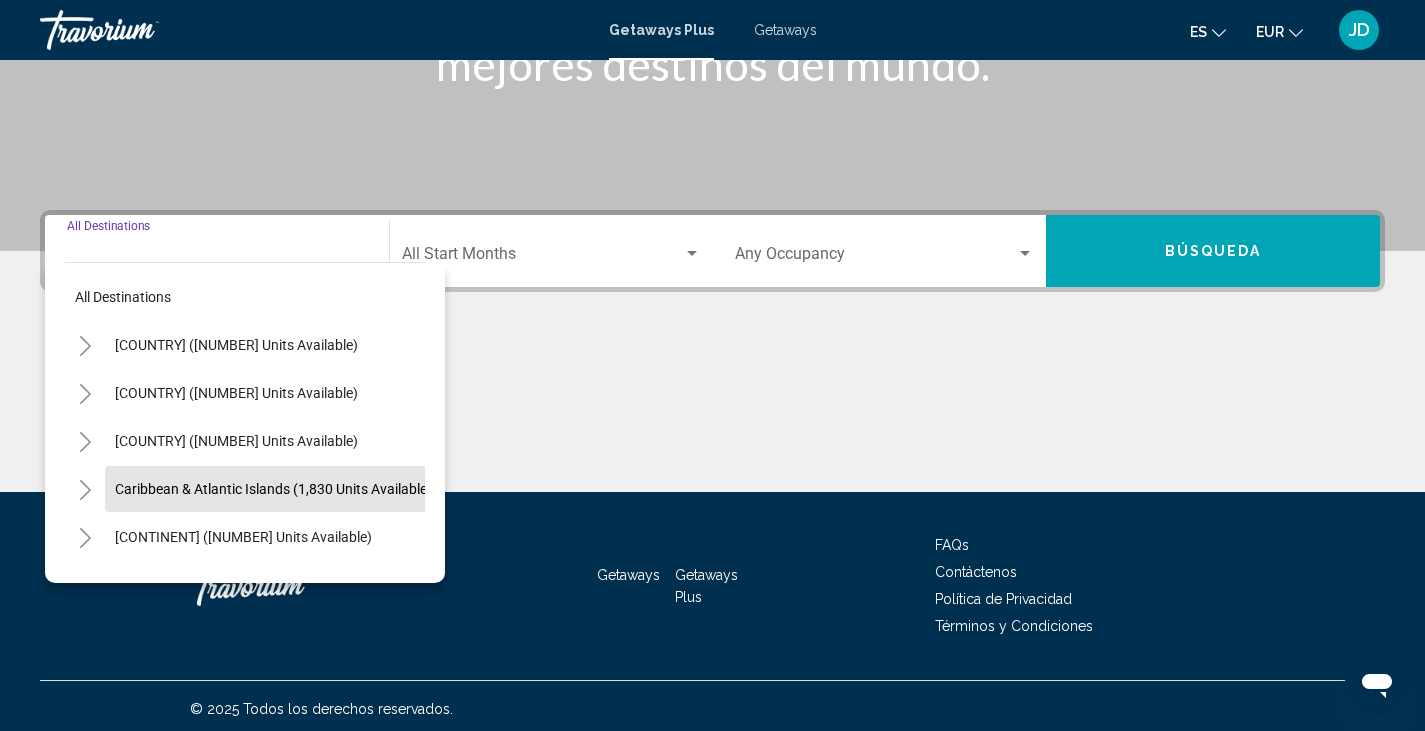 scroll, scrollTop: 355, scrollLeft: 0, axis: vertical 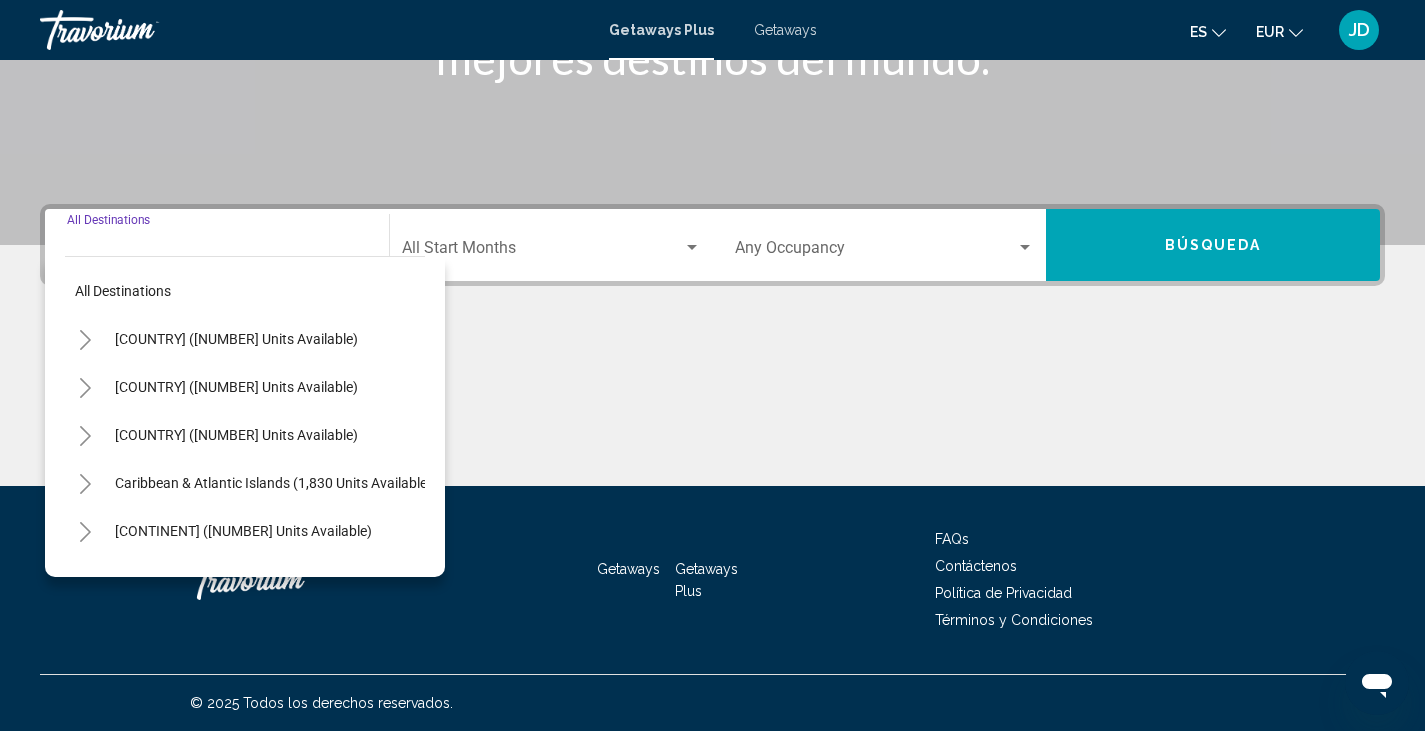 click 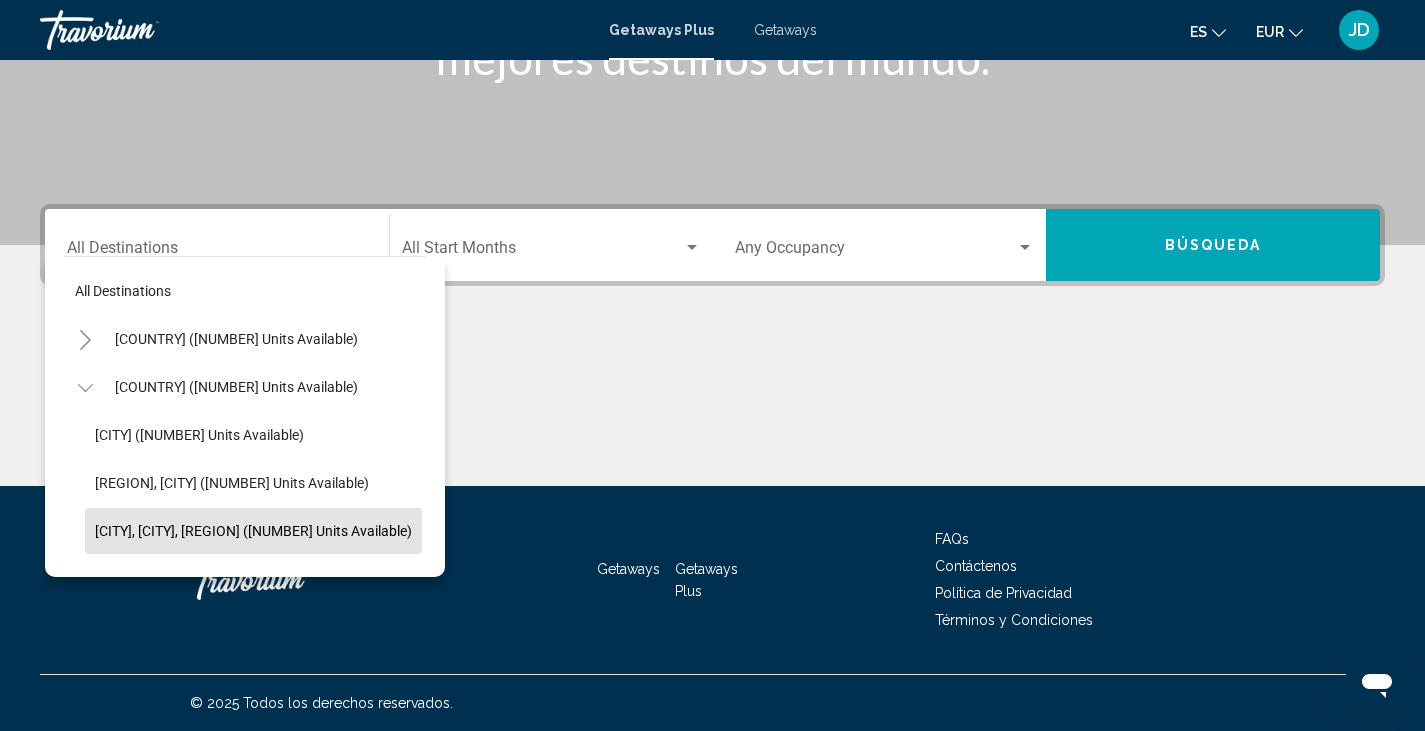 click on "Cancun, Cozumel, Riviera Maya (360 units available)" 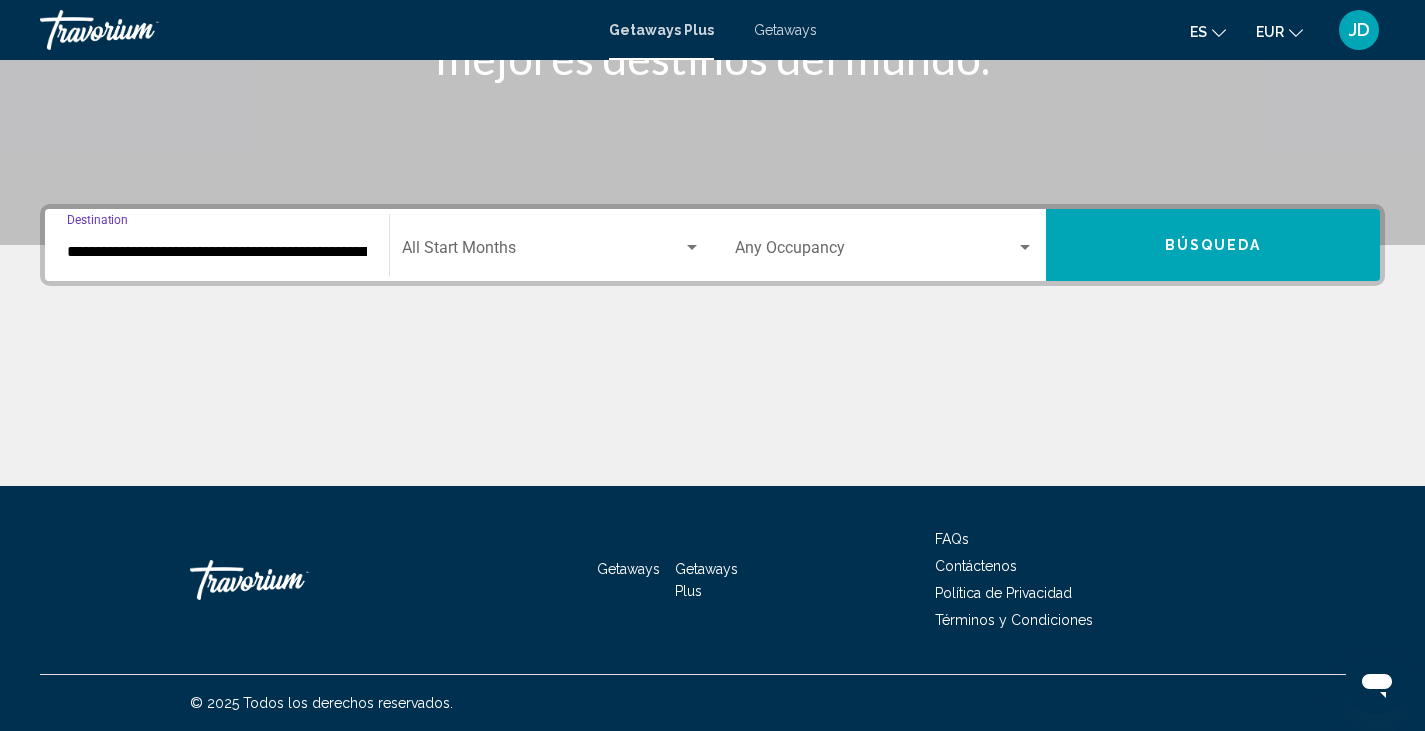 click on "**********" at bounding box center [712, 245] 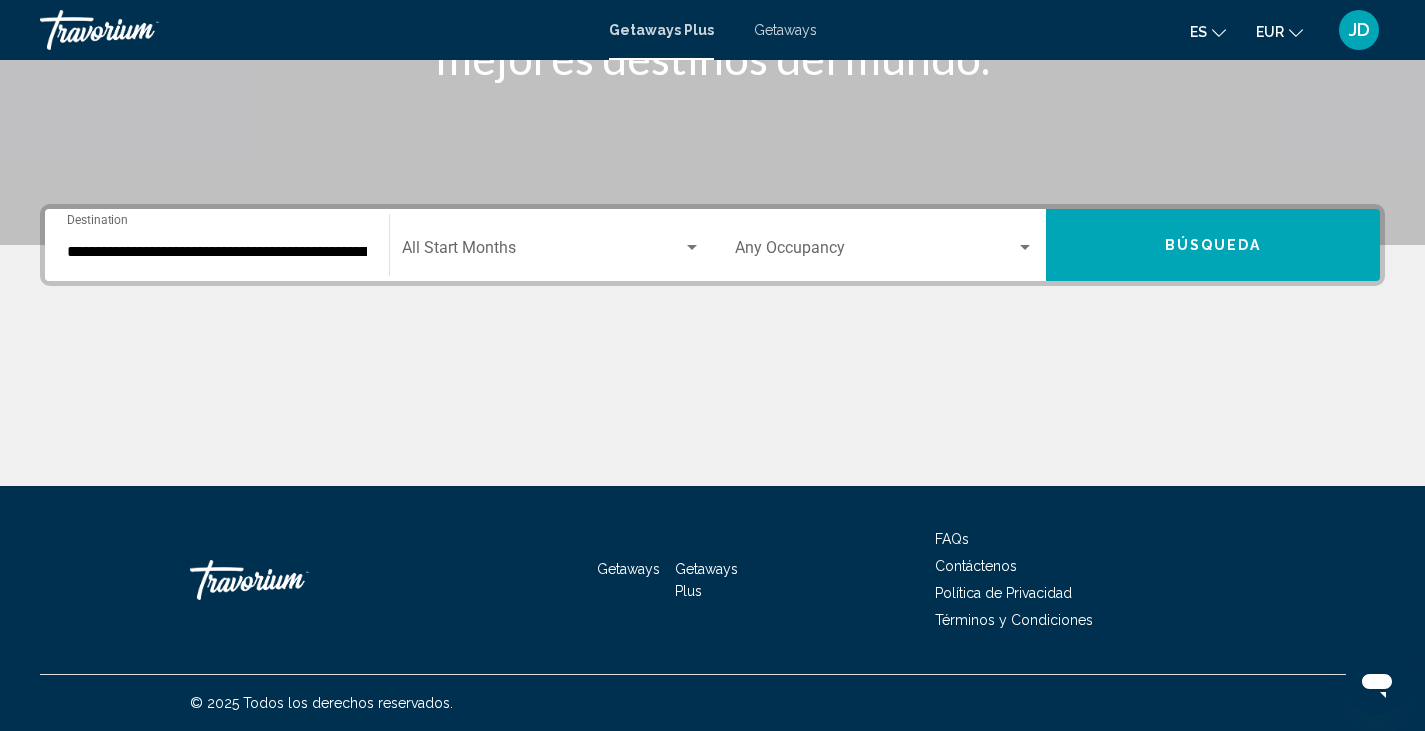click at bounding box center (542, 252) 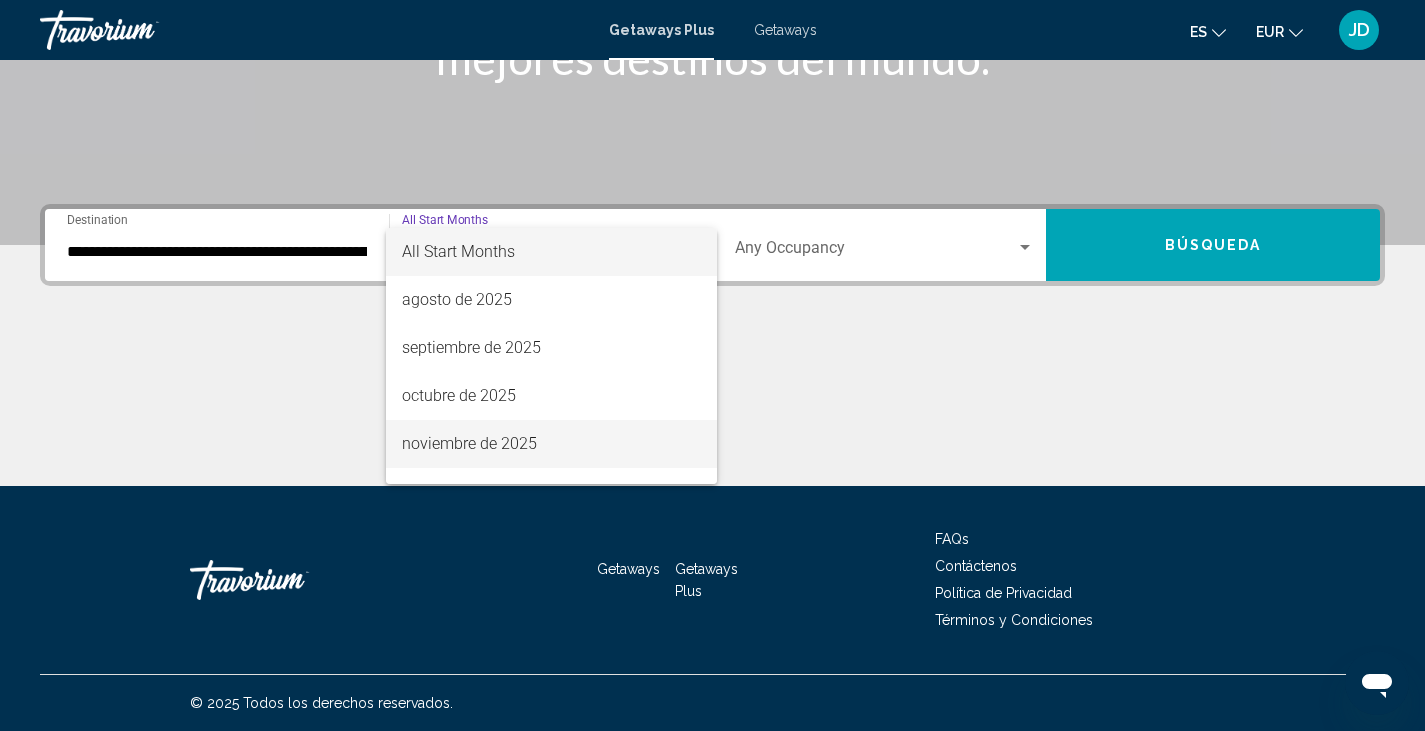 click on "noviembre de 2025" at bounding box center [551, 444] 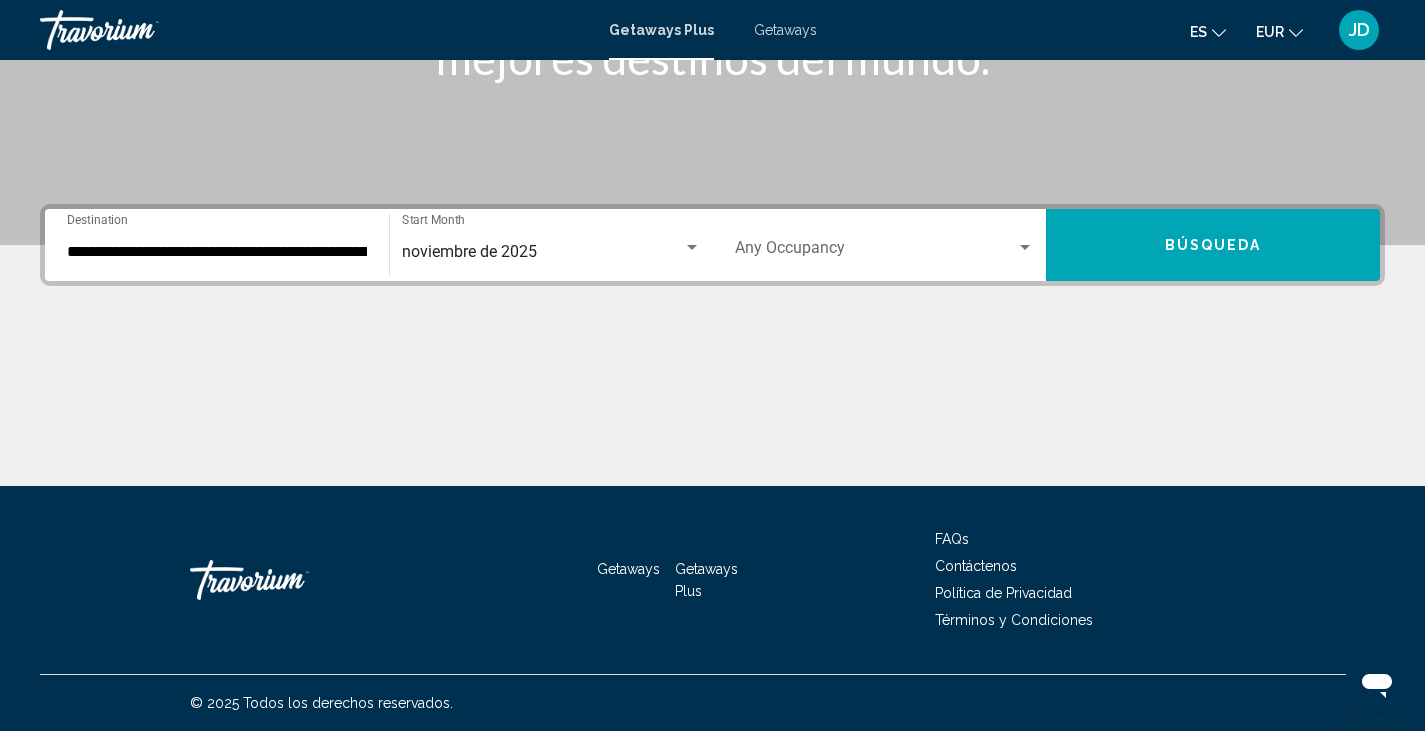 click on "Occupancy Any Occupancy" at bounding box center (885, 245) 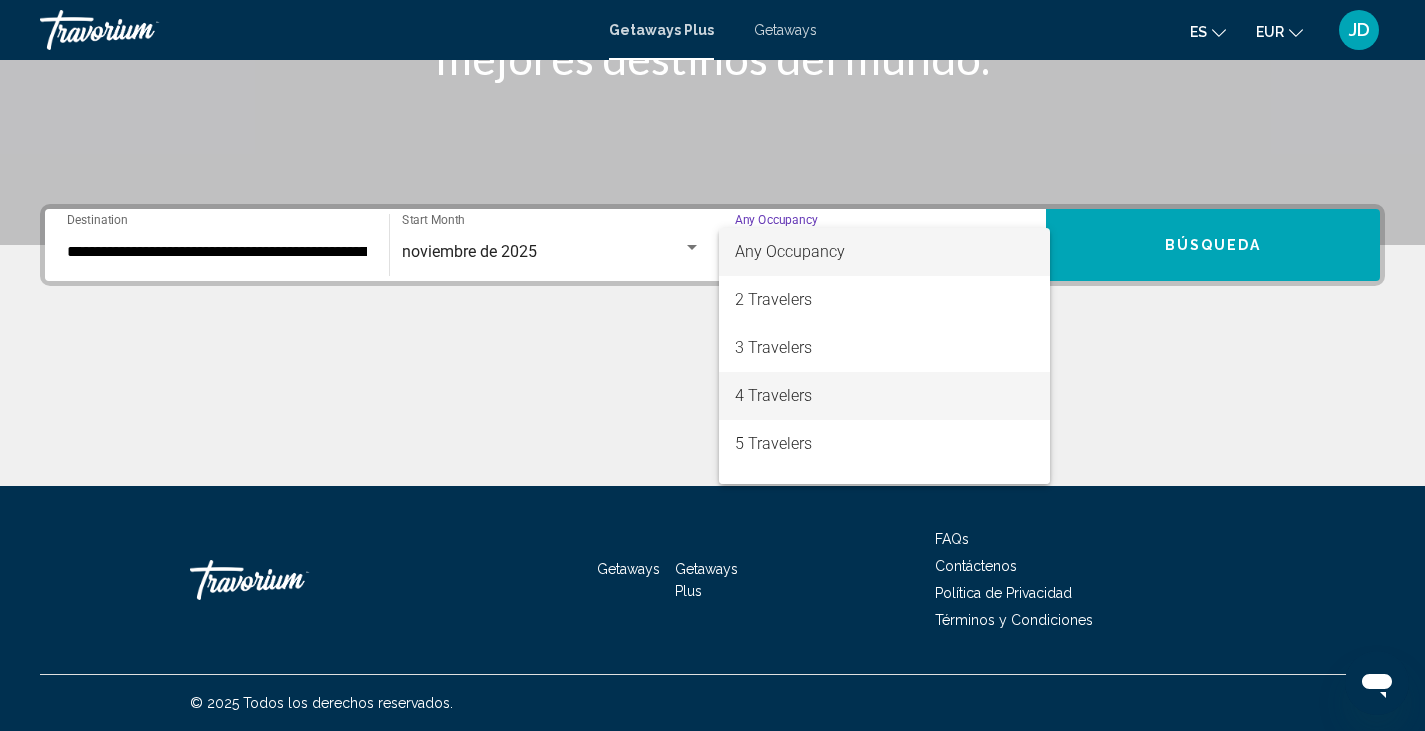 click on "4 Travelers" at bounding box center [885, 396] 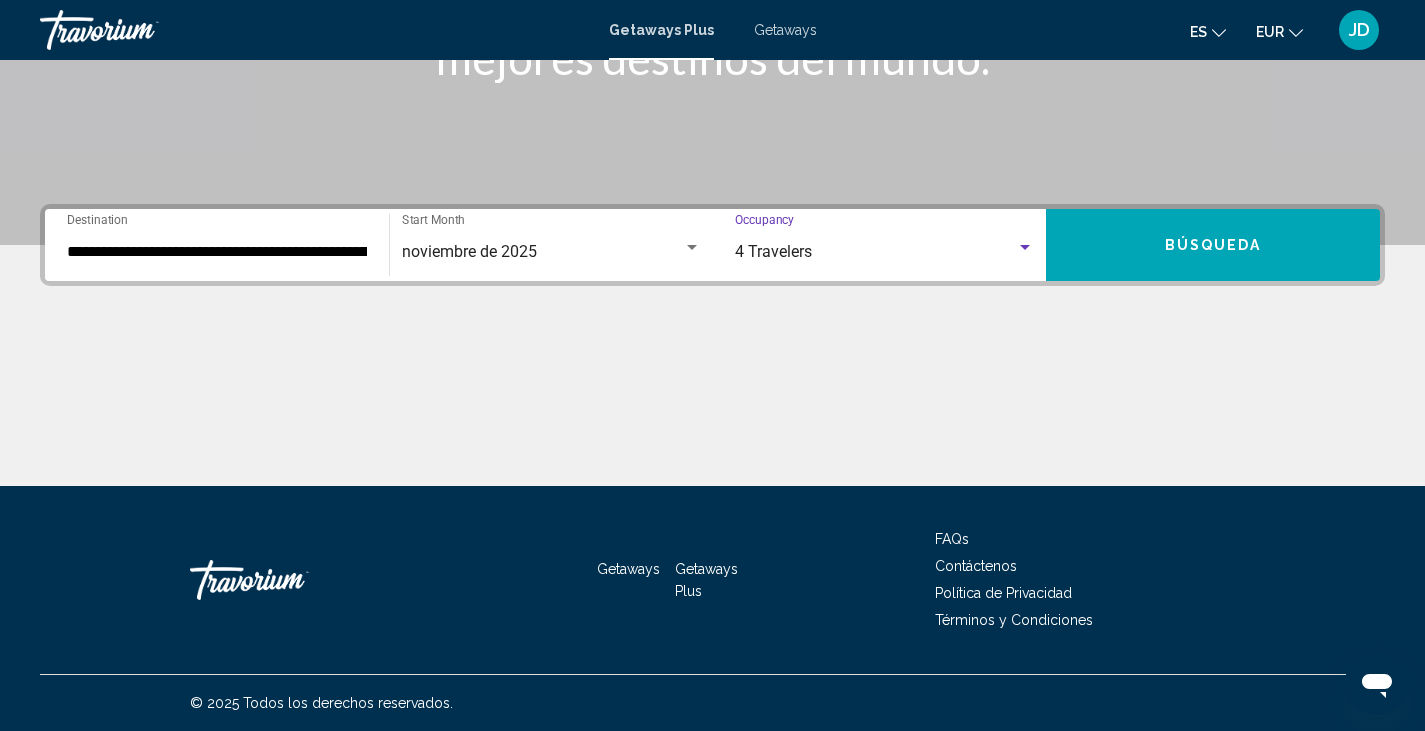 click on "Búsqueda" at bounding box center (1213, 245) 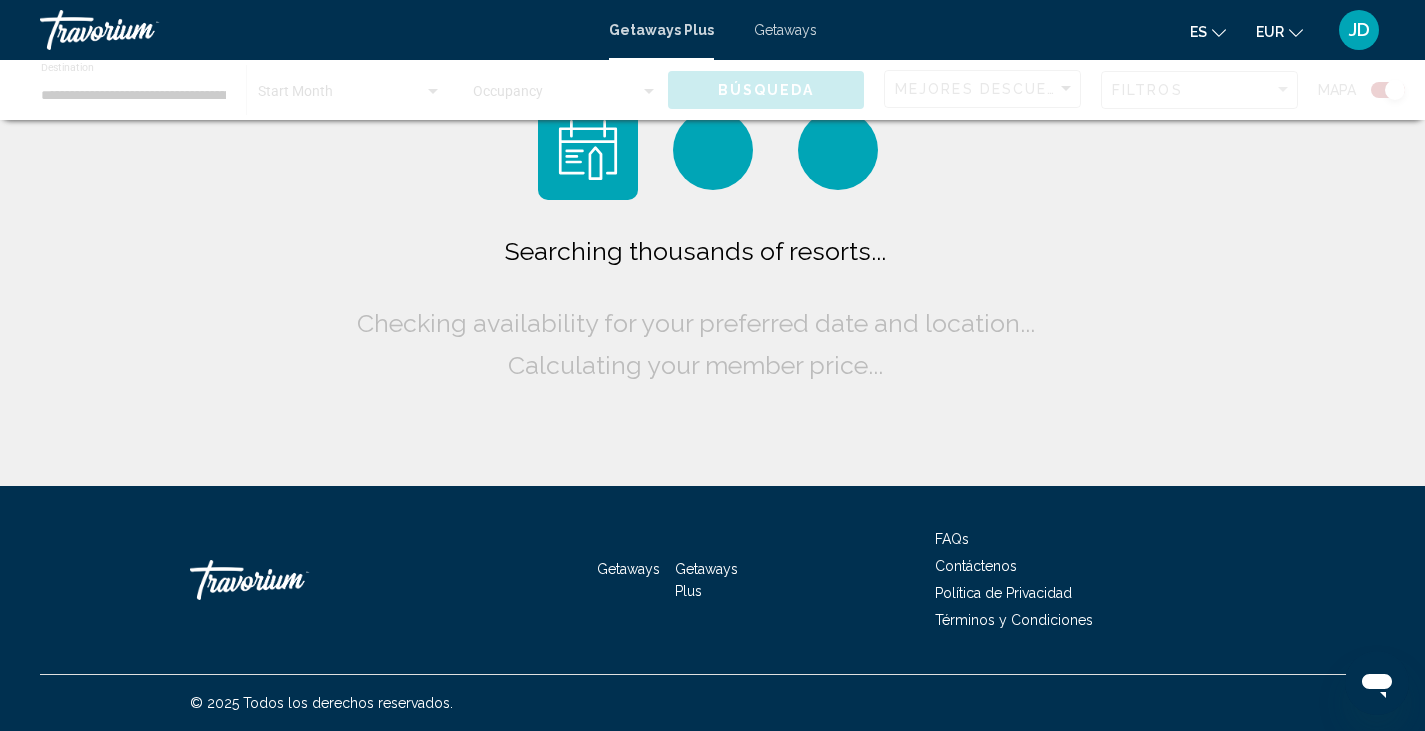 scroll, scrollTop: 0, scrollLeft: 0, axis: both 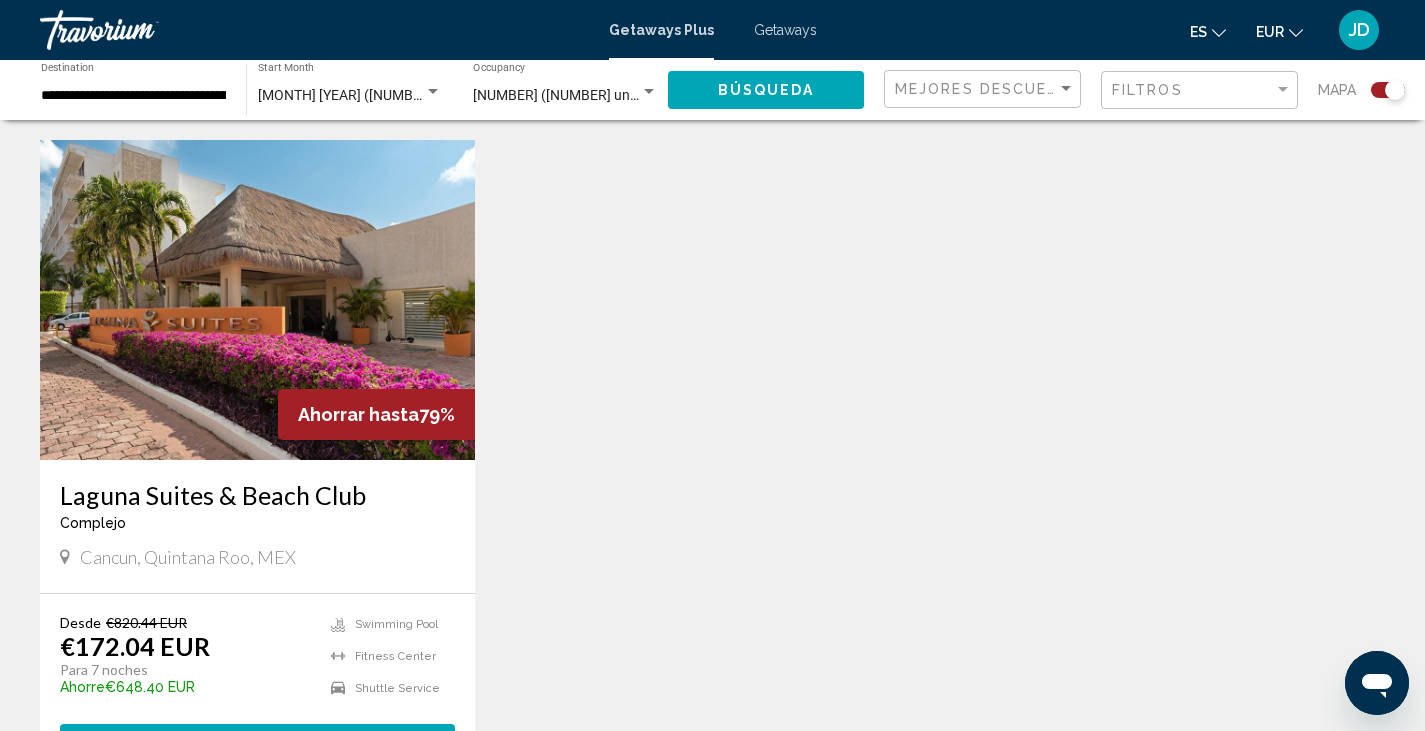 click at bounding box center [257, 300] 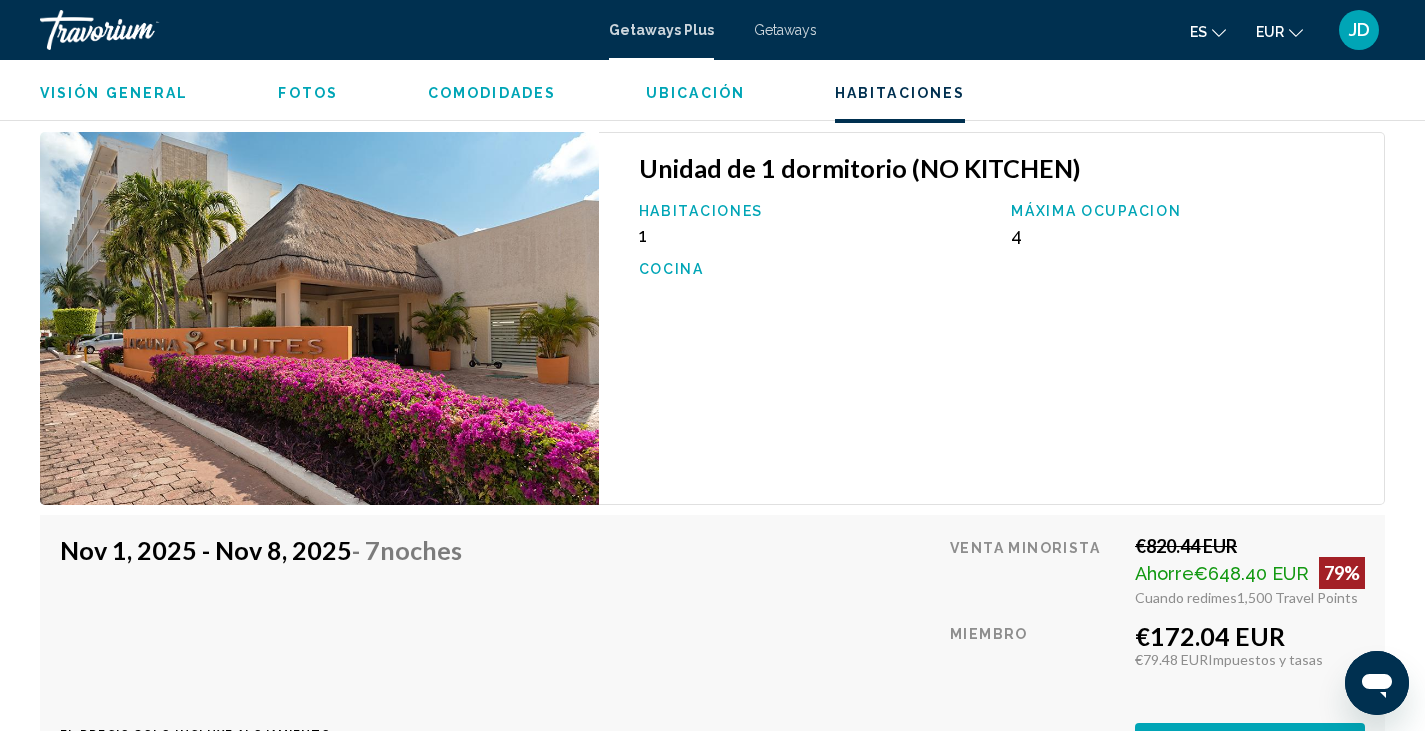 scroll, scrollTop: 3015, scrollLeft: 0, axis: vertical 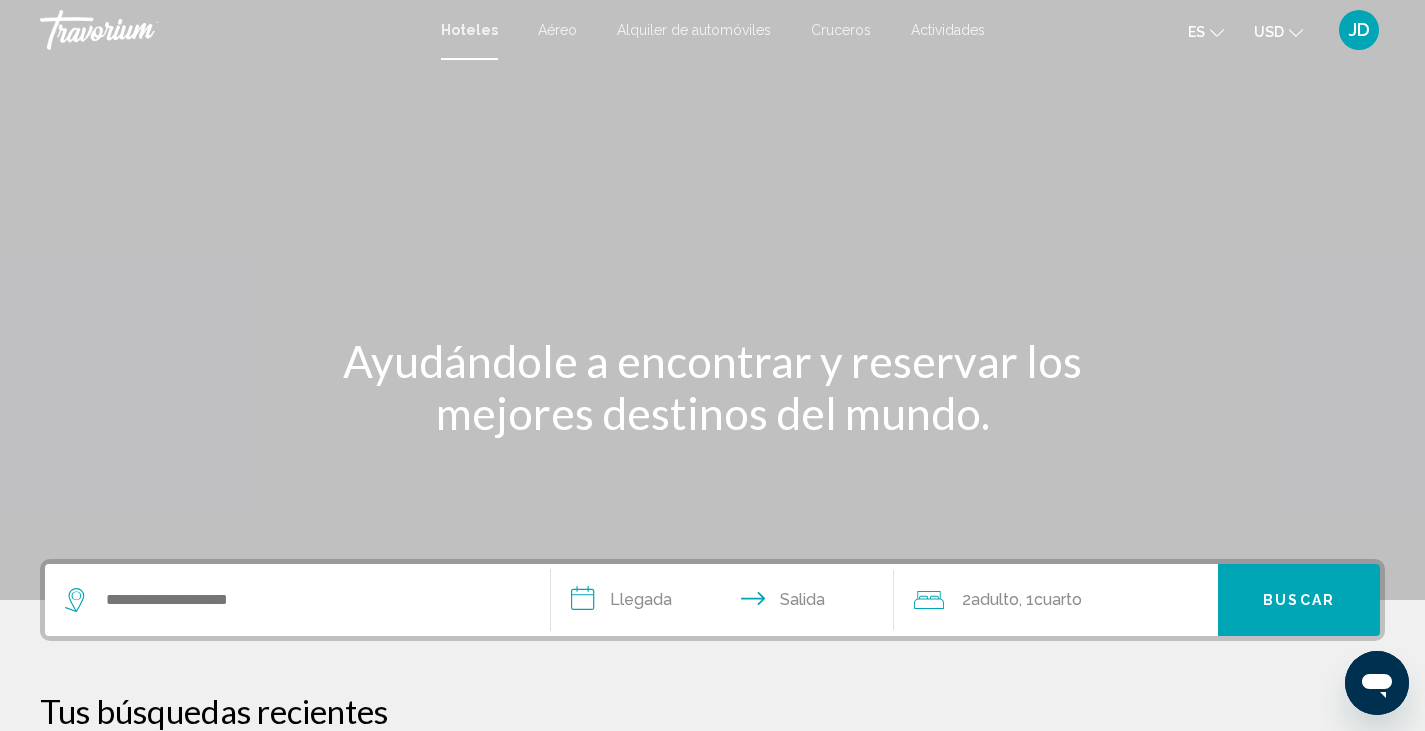 click on "Aéreo" at bounding box center [557, 30] 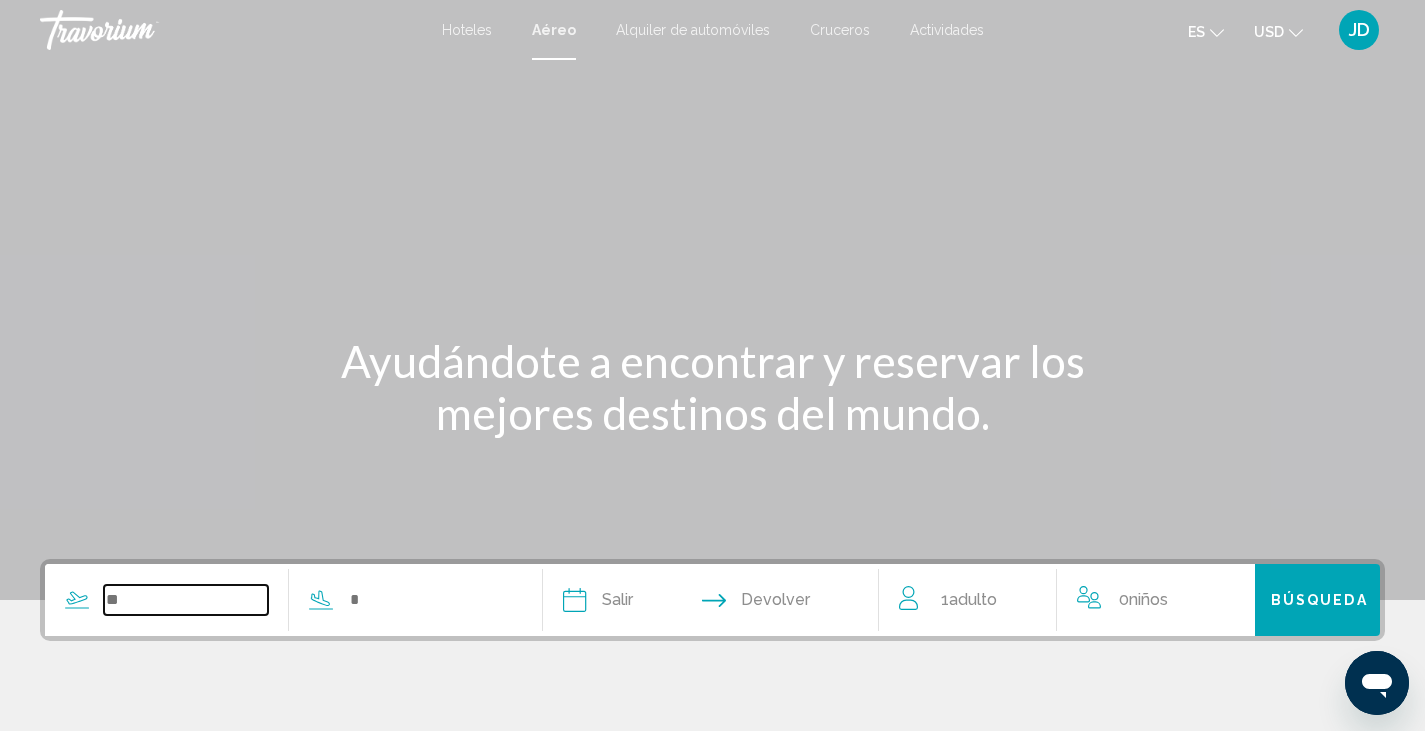 click at bounding box center (186, 600) 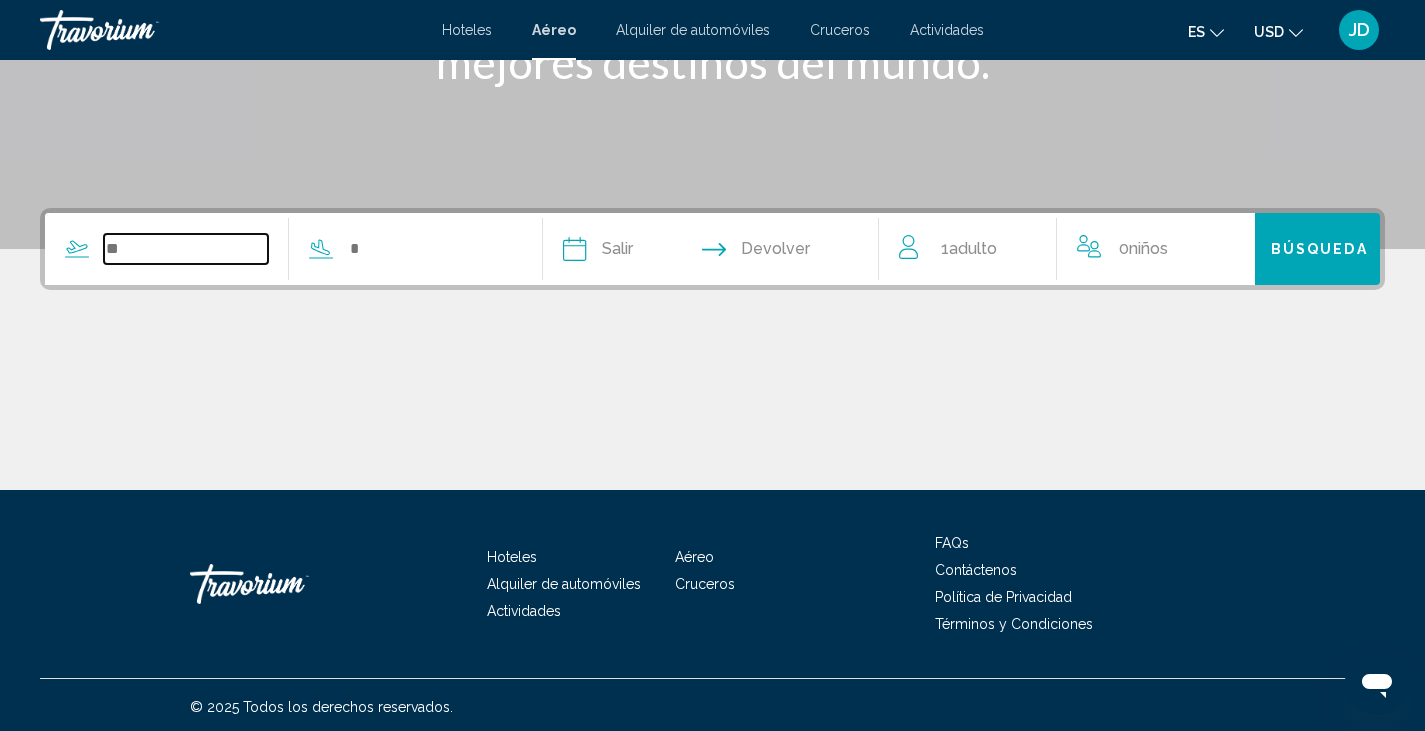 scroll, scrollTop: 355, scrollLeft: 0, axis: vertical 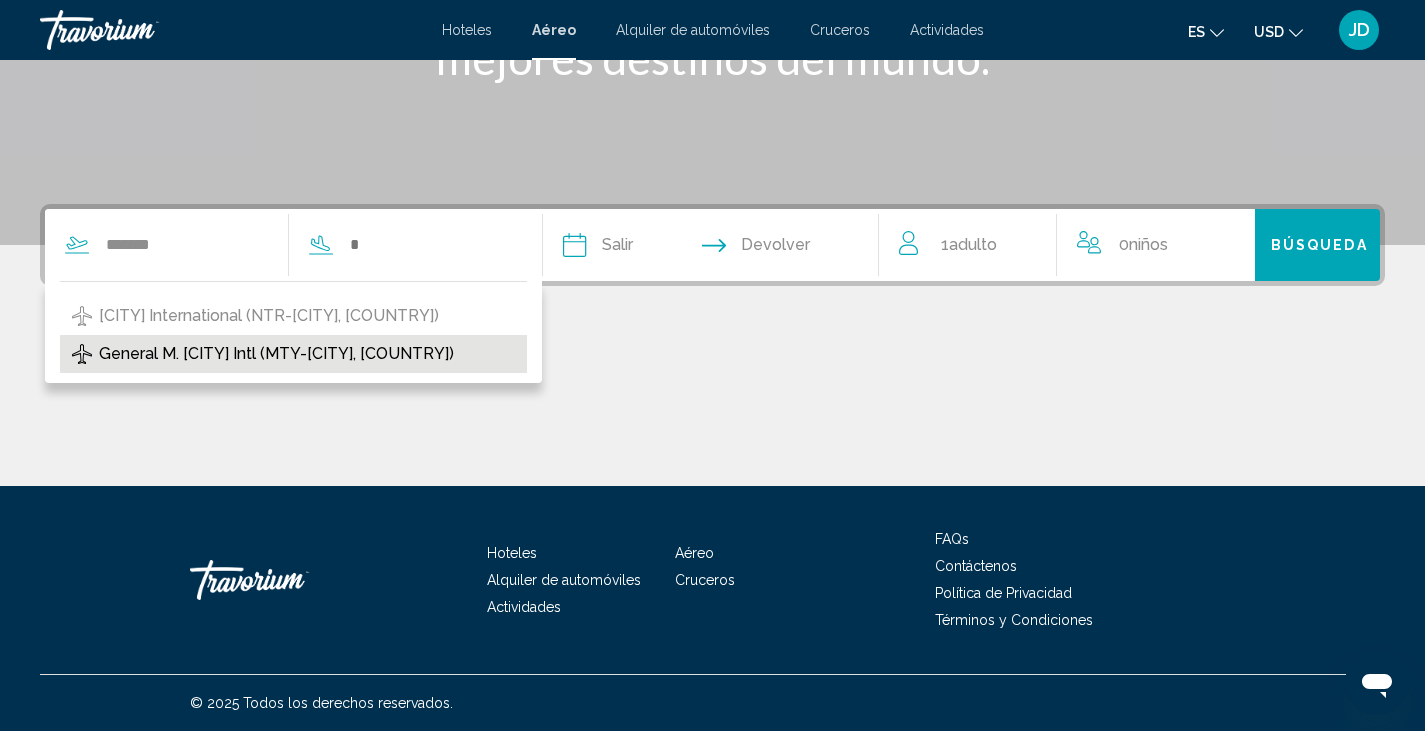 click on "General M. [CITY] Intl (MTY-[CITY], [COUNTRY])" at bounding box center (276, 354) 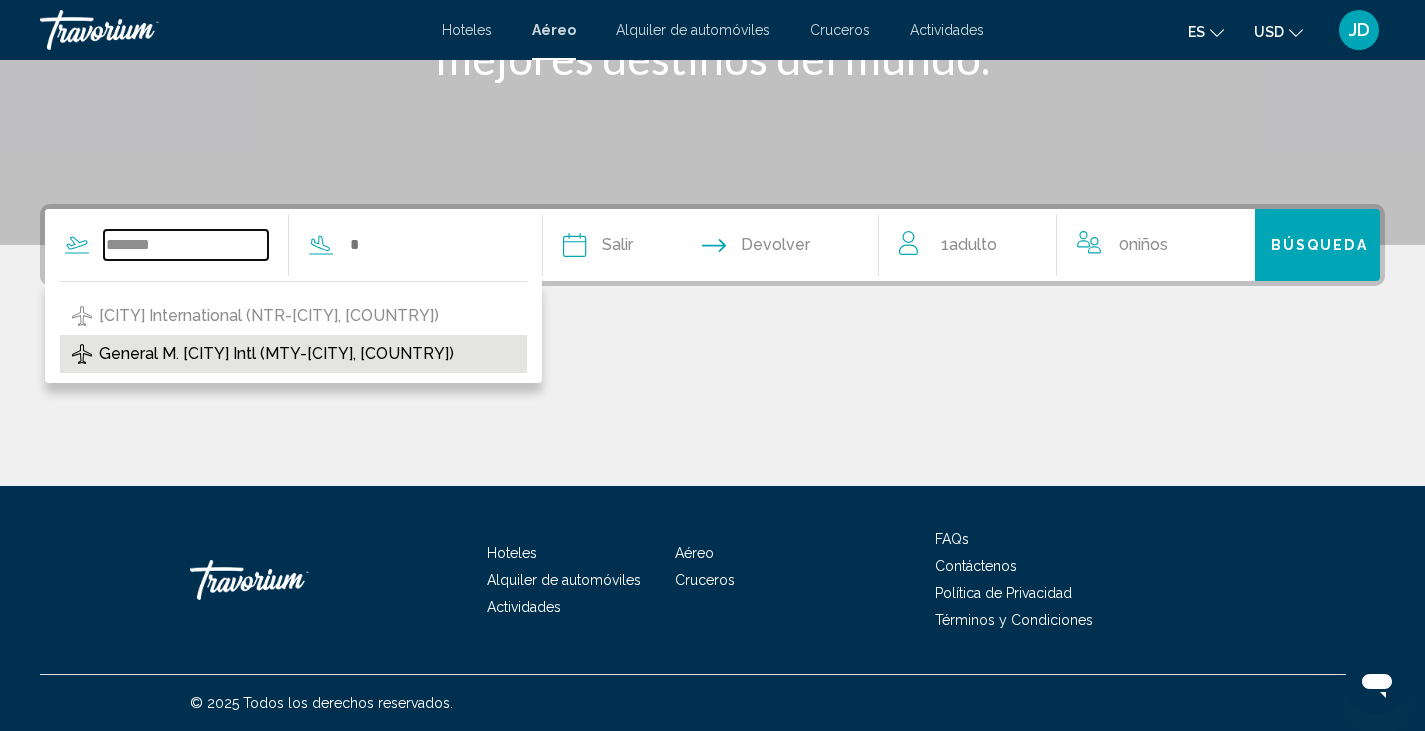 type on "**********" 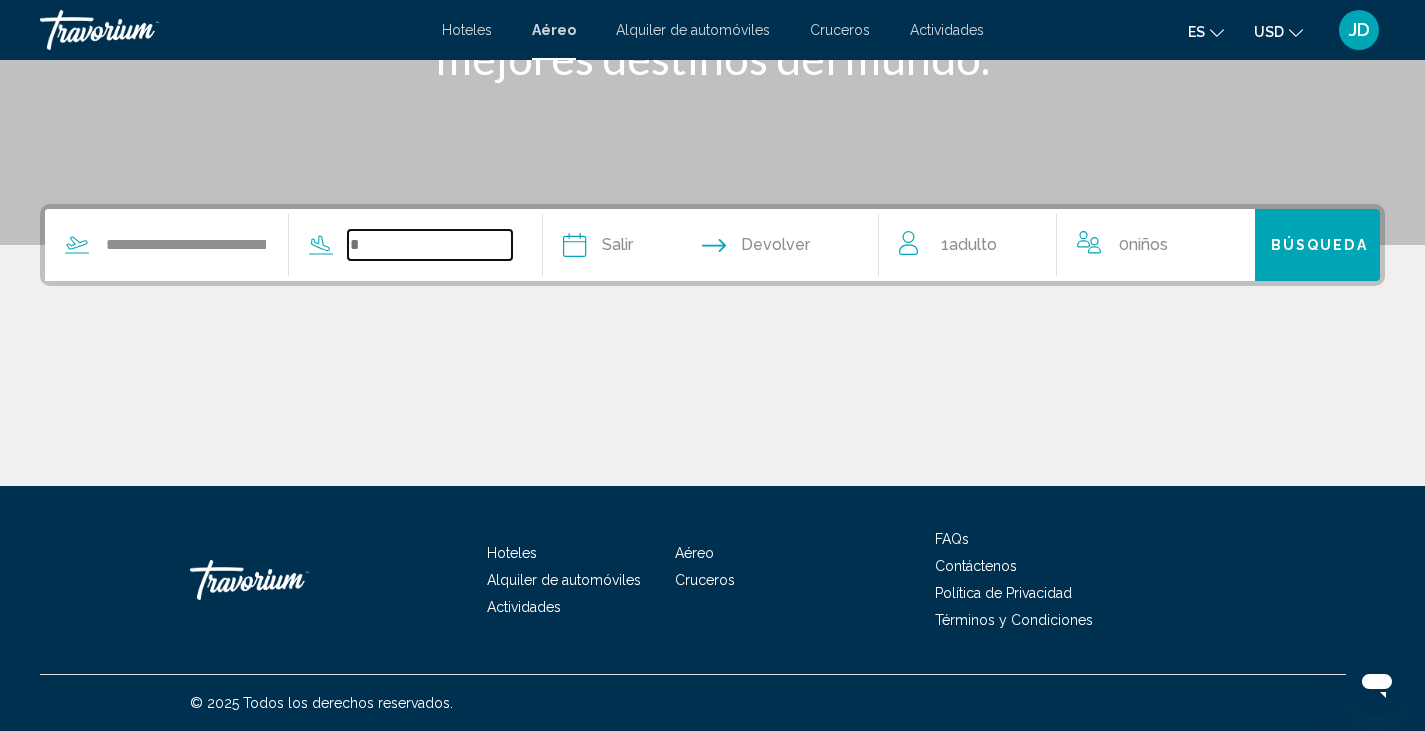 click at bounding box center [430, 245] 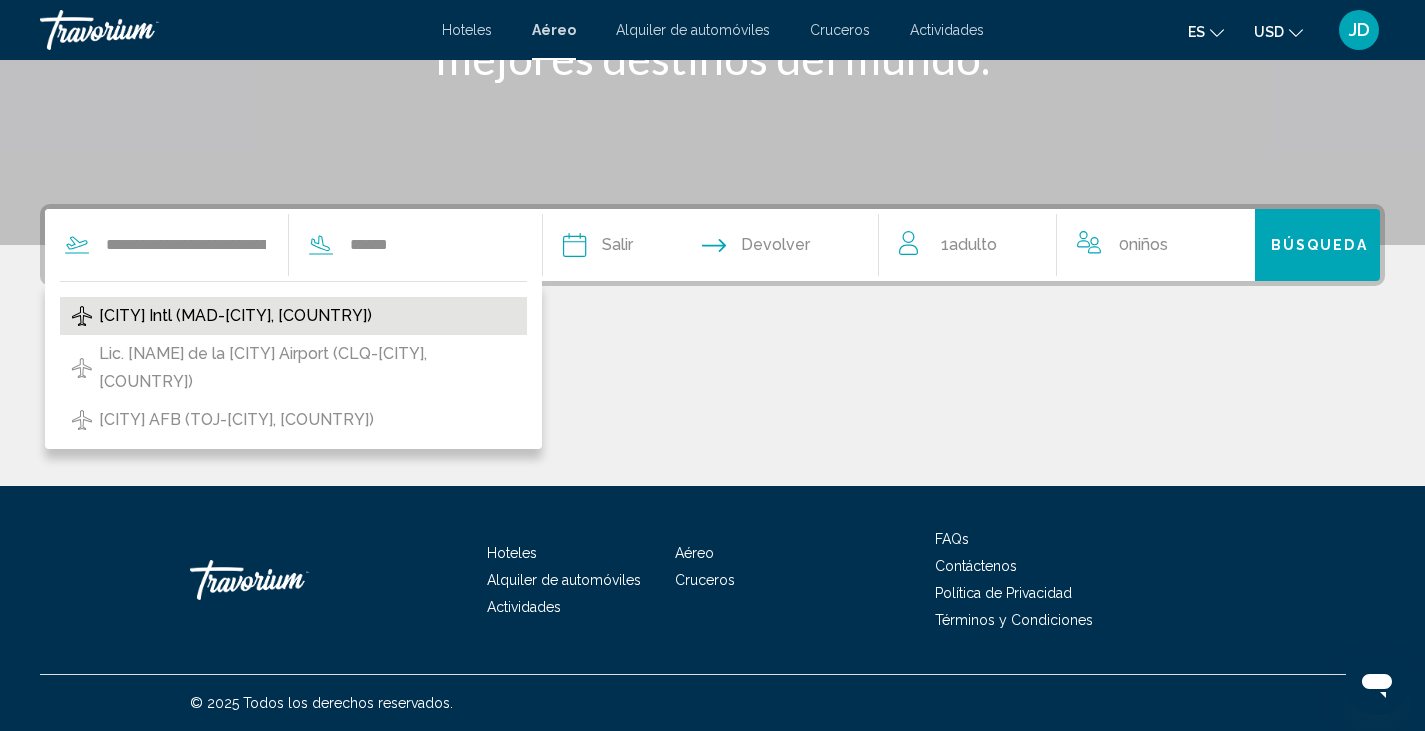 click on "Barajas Intl (MAD-Madrid, Spain)" at bounding box center (235, 316) 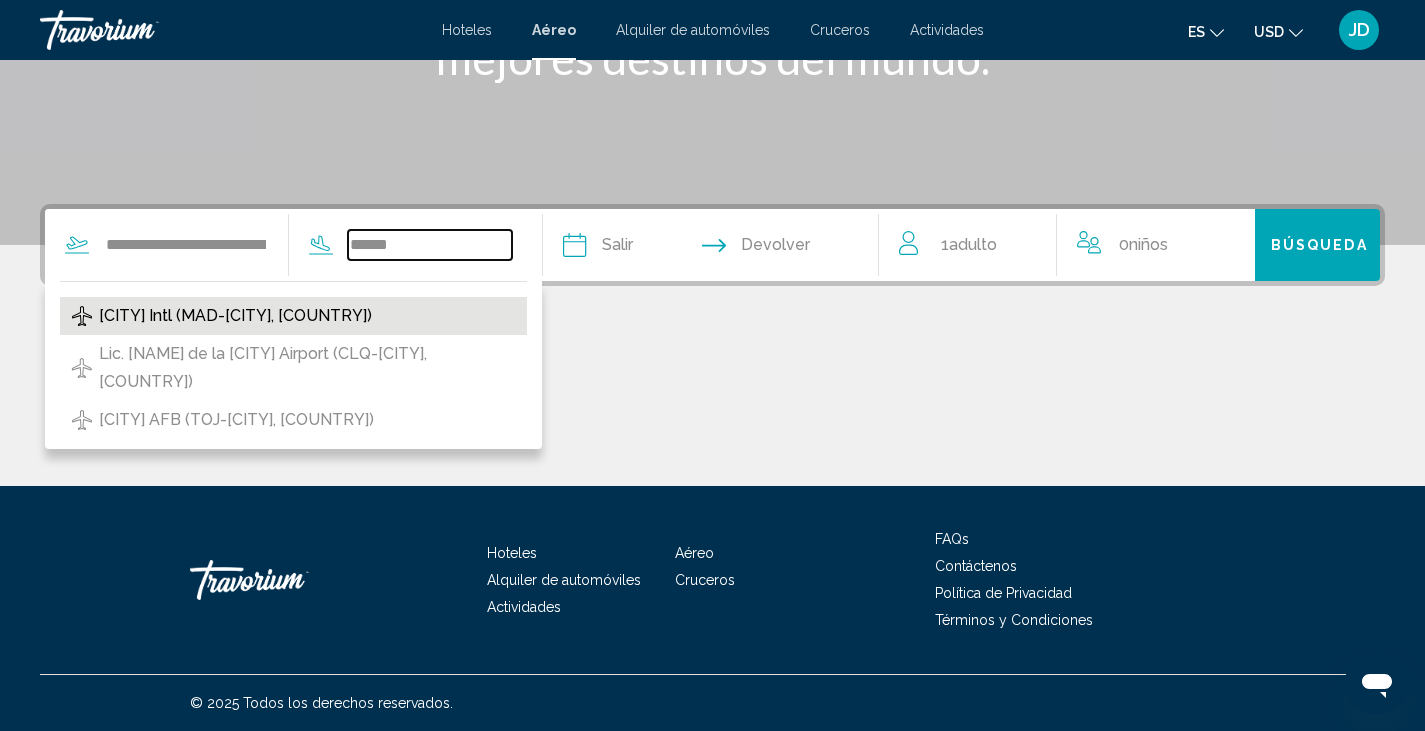 type on "**********" 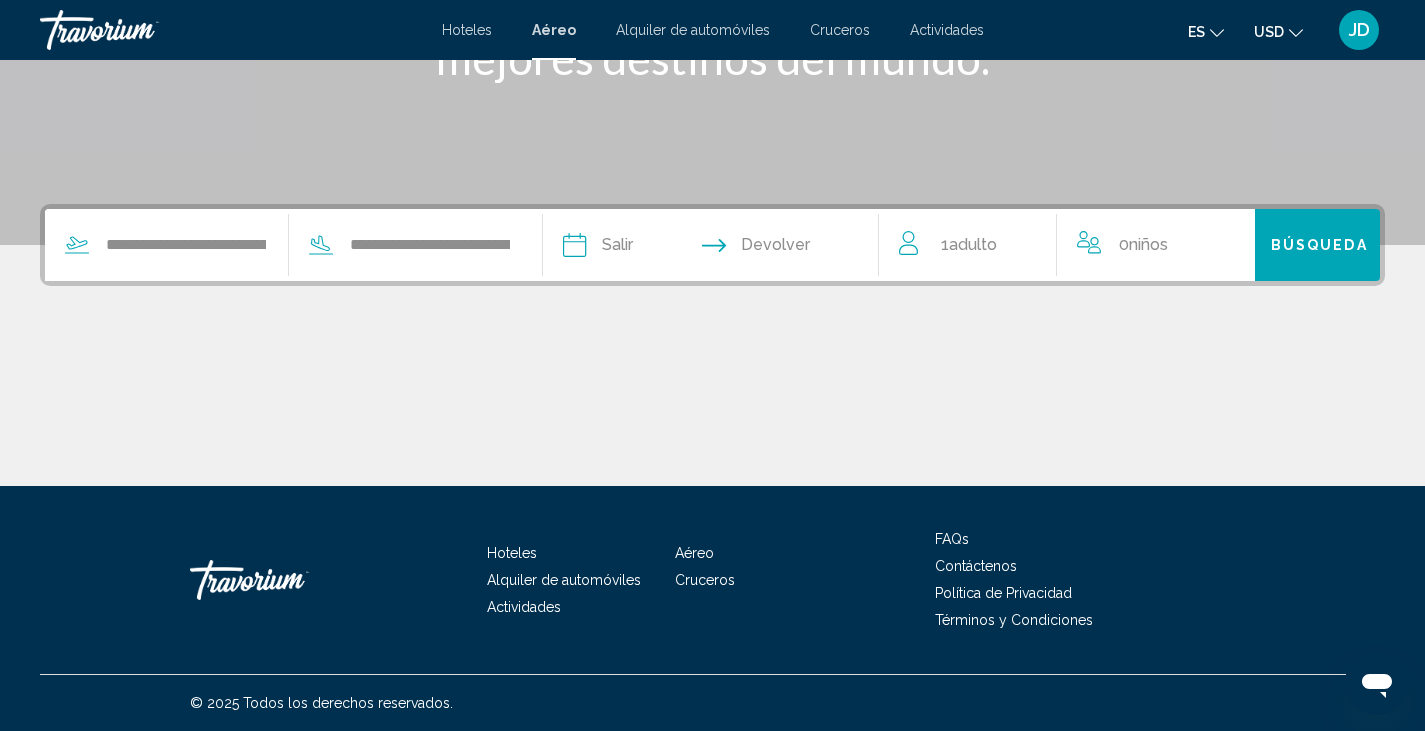 click at bounding box center (641, 248) 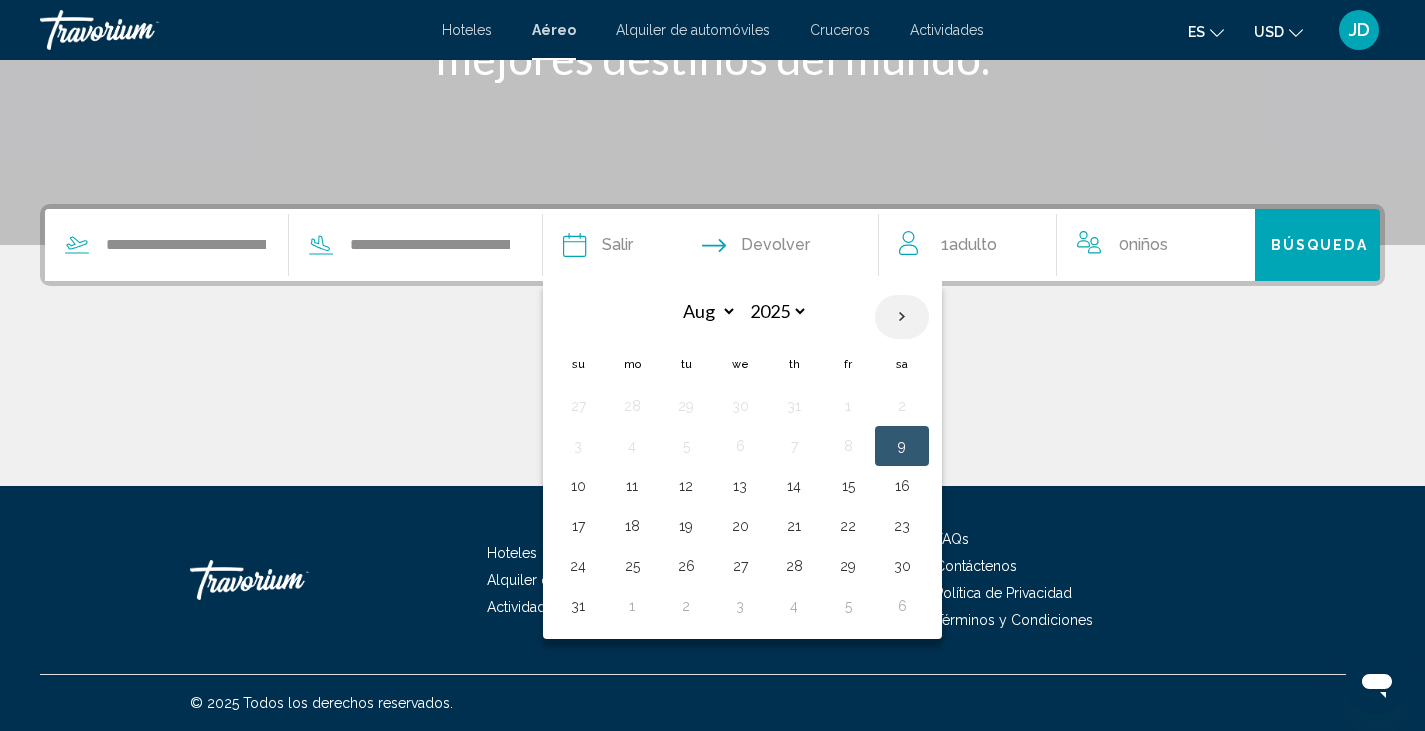 click at bounding box center [902, 317] 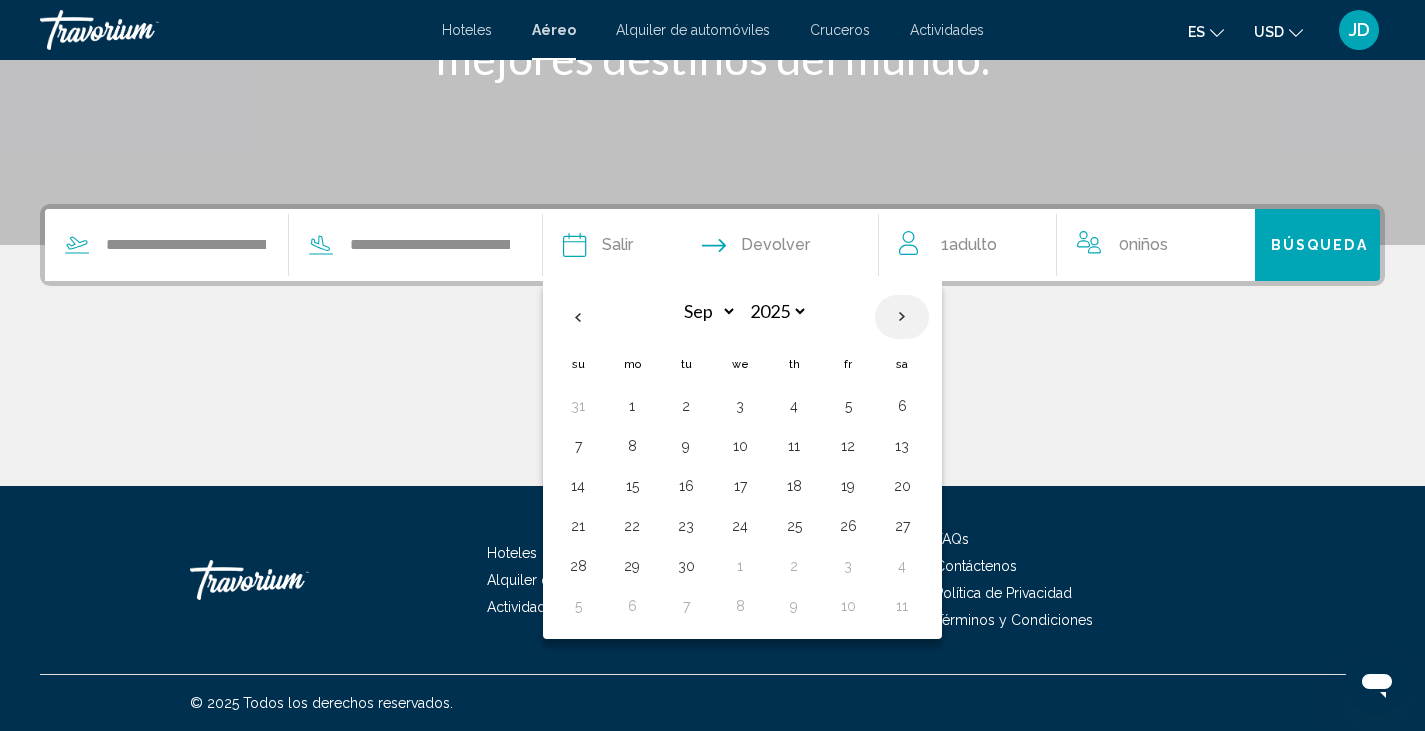 click at bounding box center [902, 317] 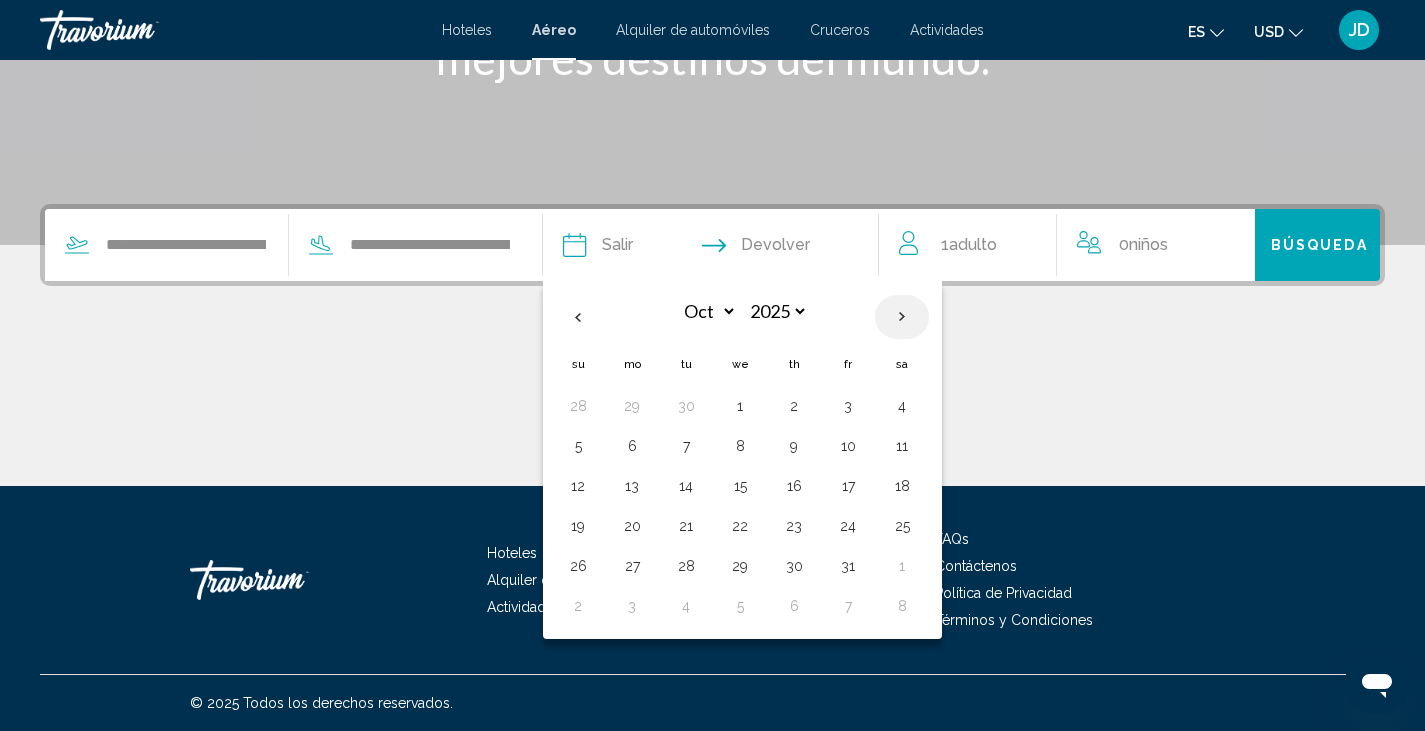 click at bounding box center [902, 317] 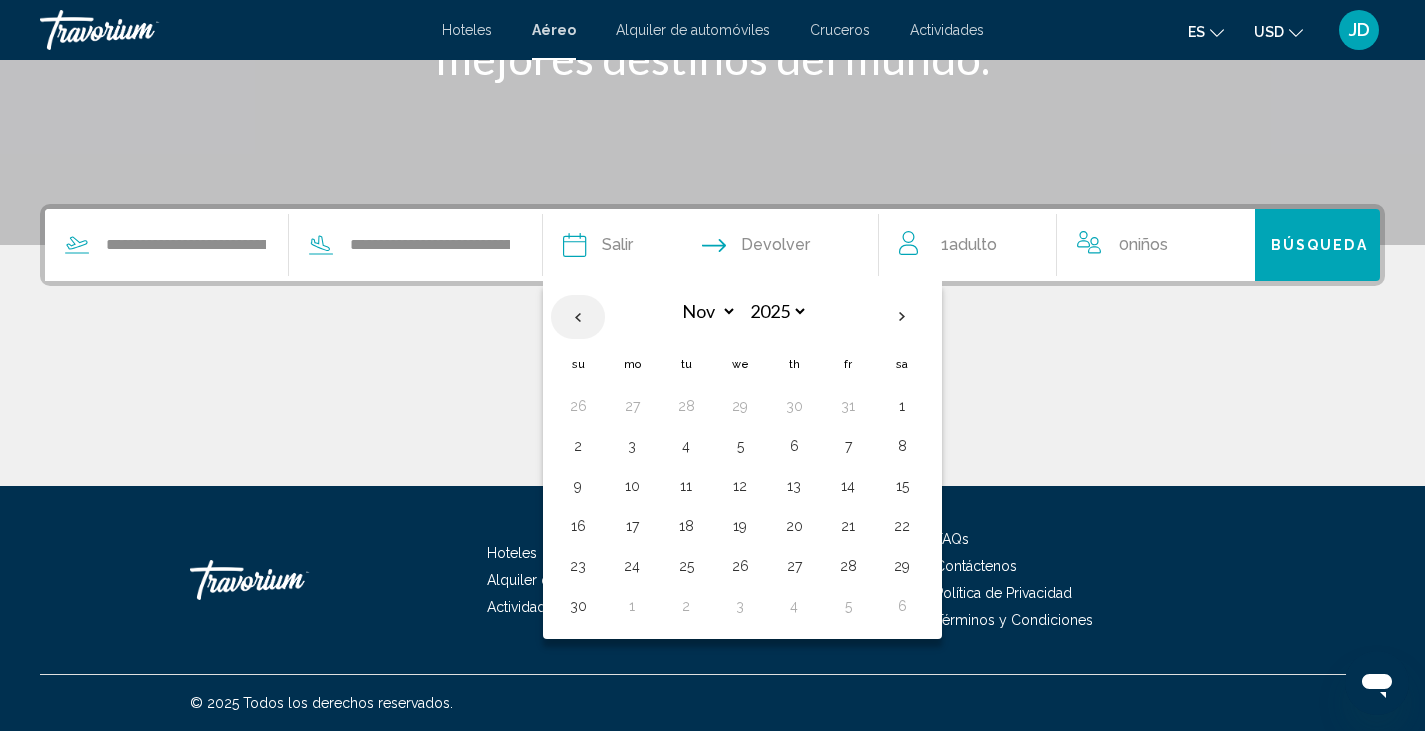 click at bounding box center (578, 317) 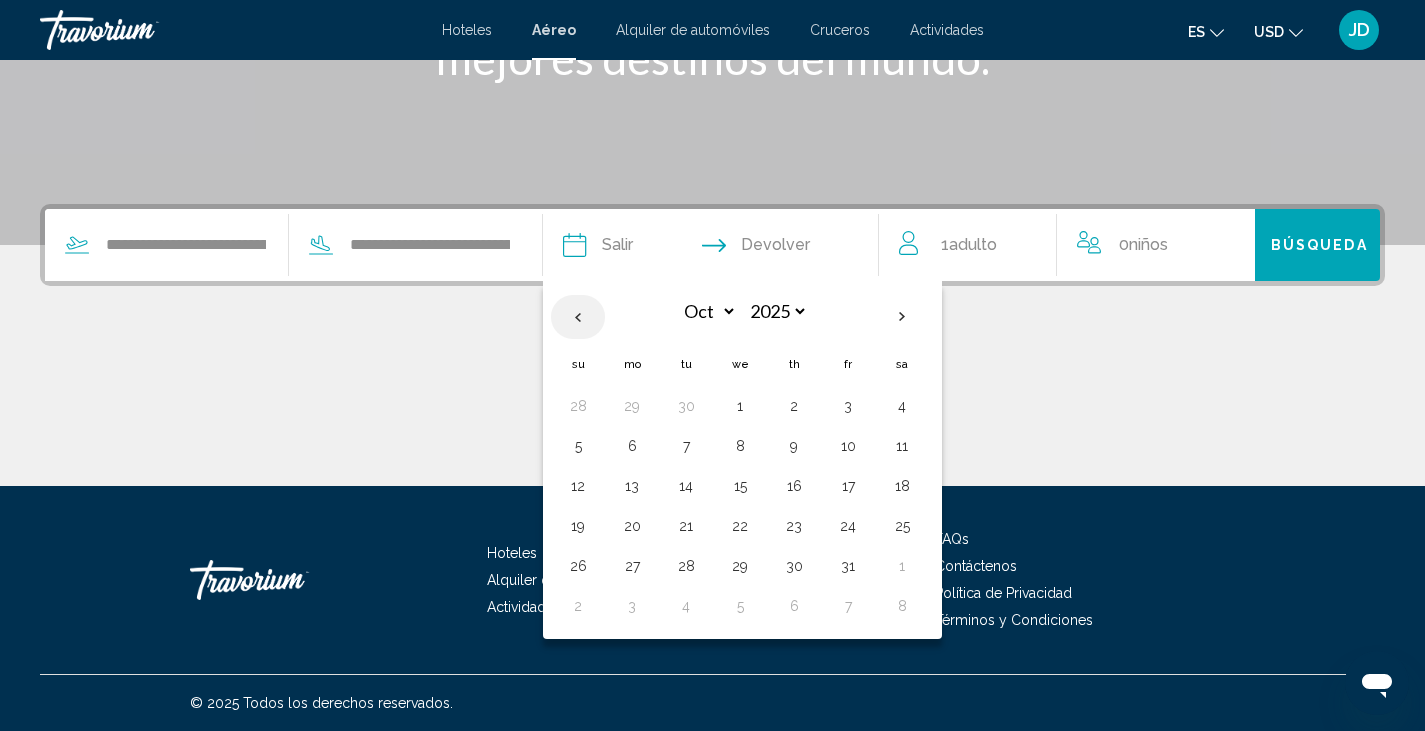 click at bounding box center (578, 317) 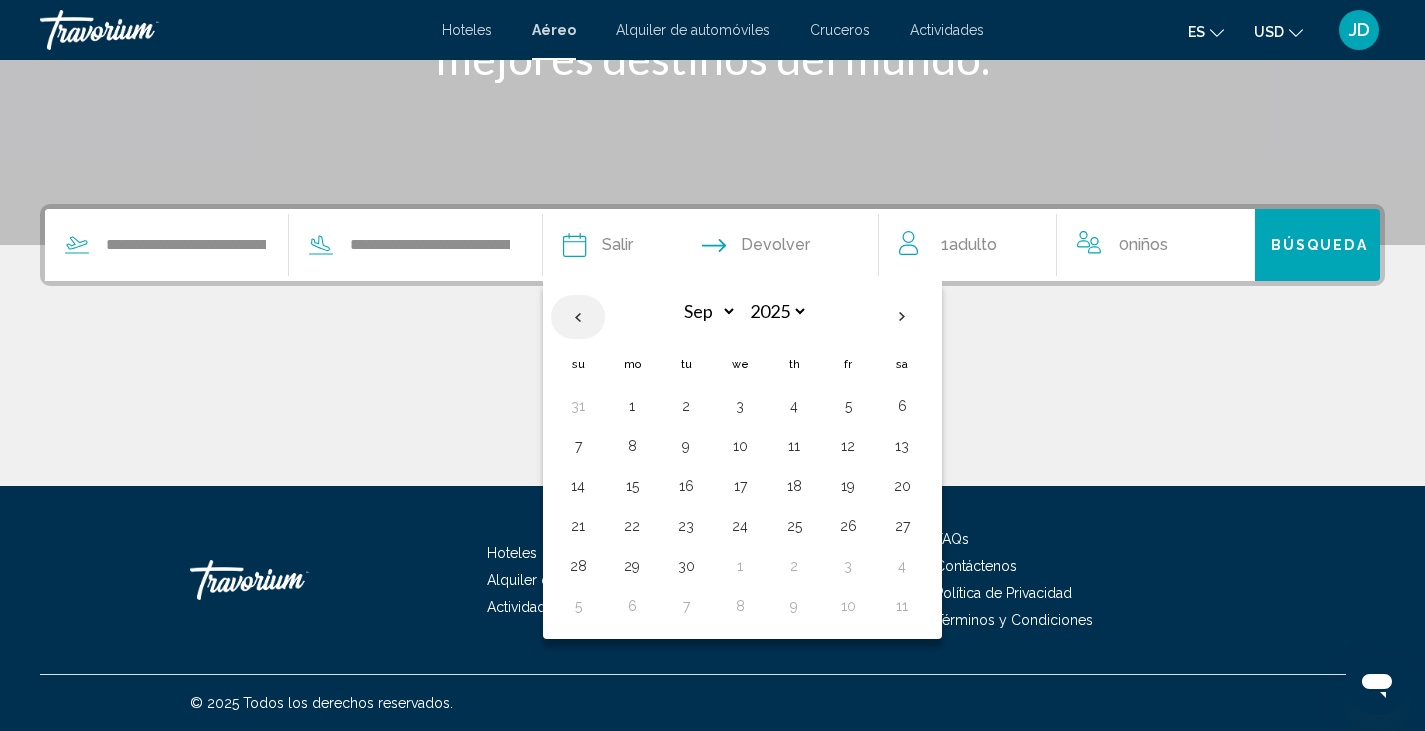 click at bounding box center (578, 317) 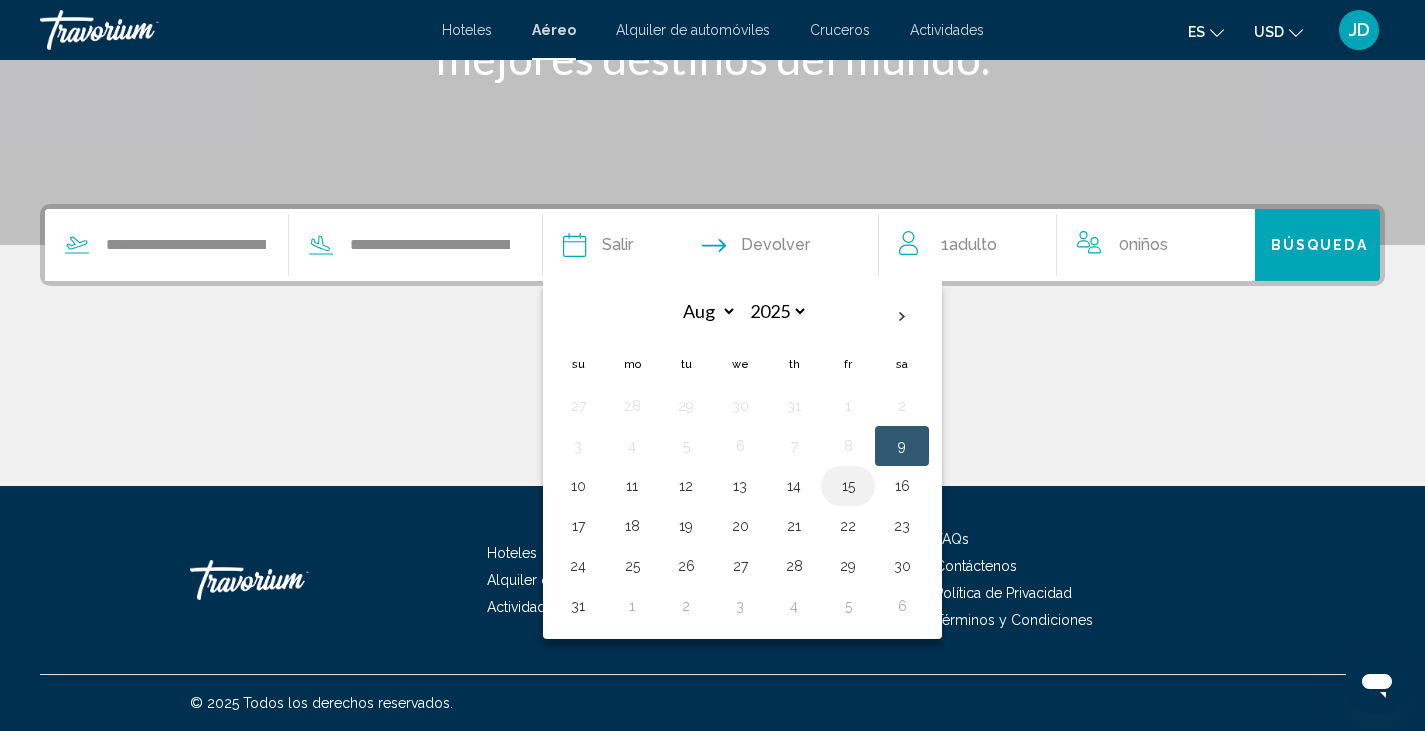 click on "15" at bounding box center [848, 486] 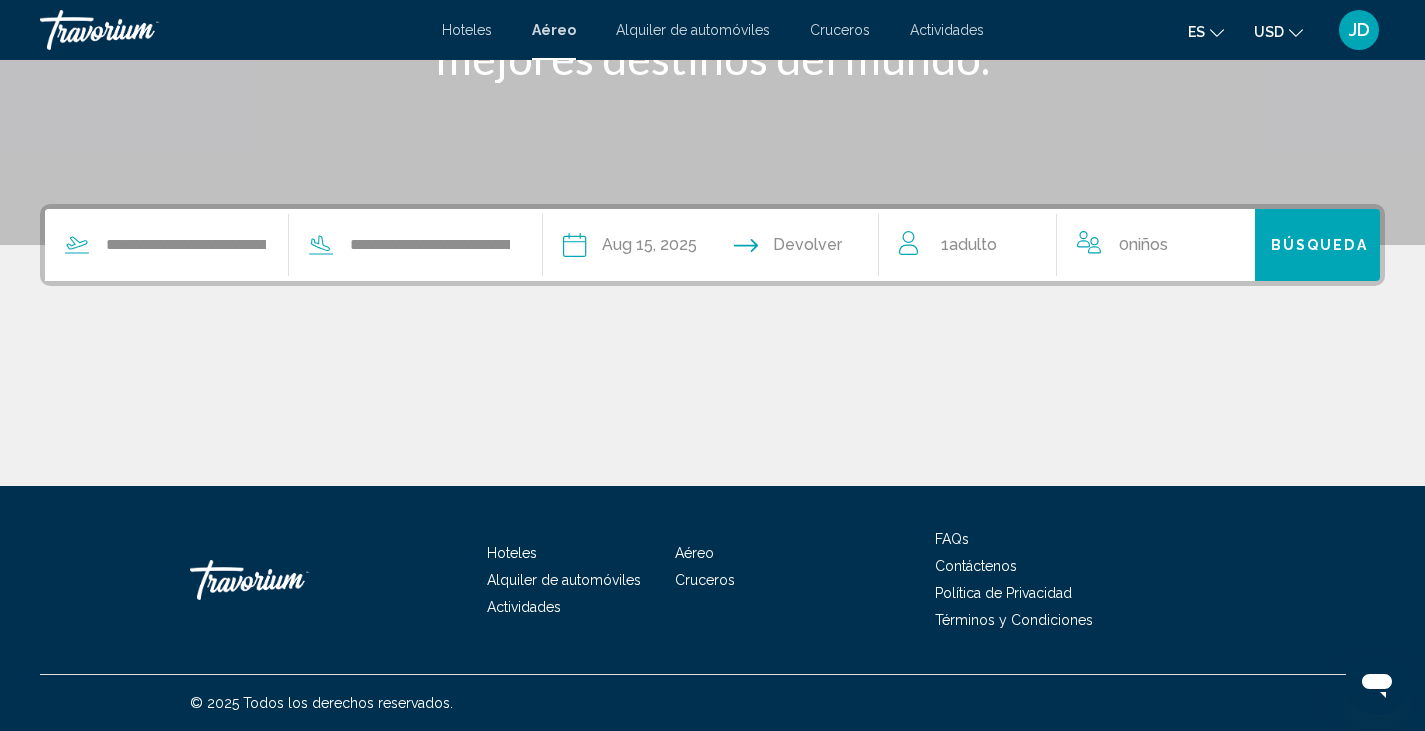 click at bounding box center (804, 248) 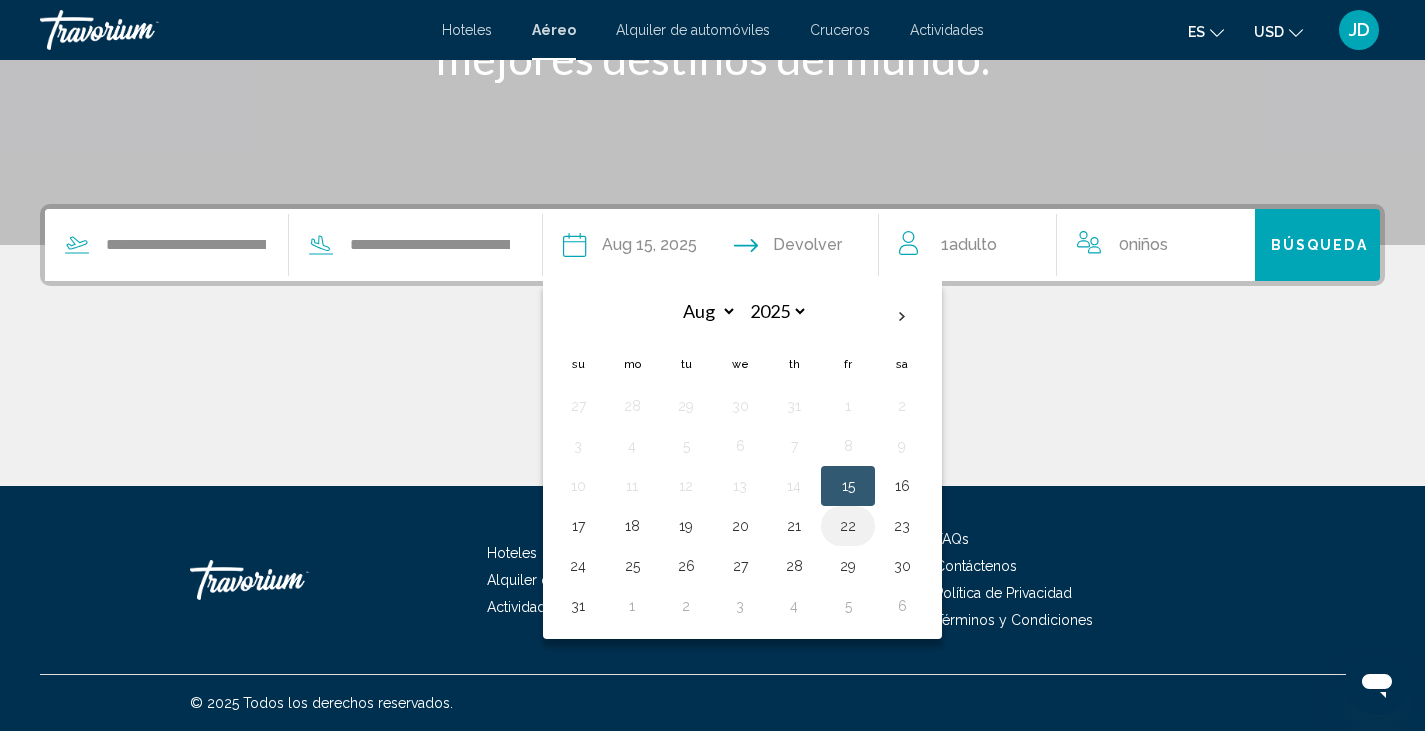click on "22" at bounding box center (848, 526) 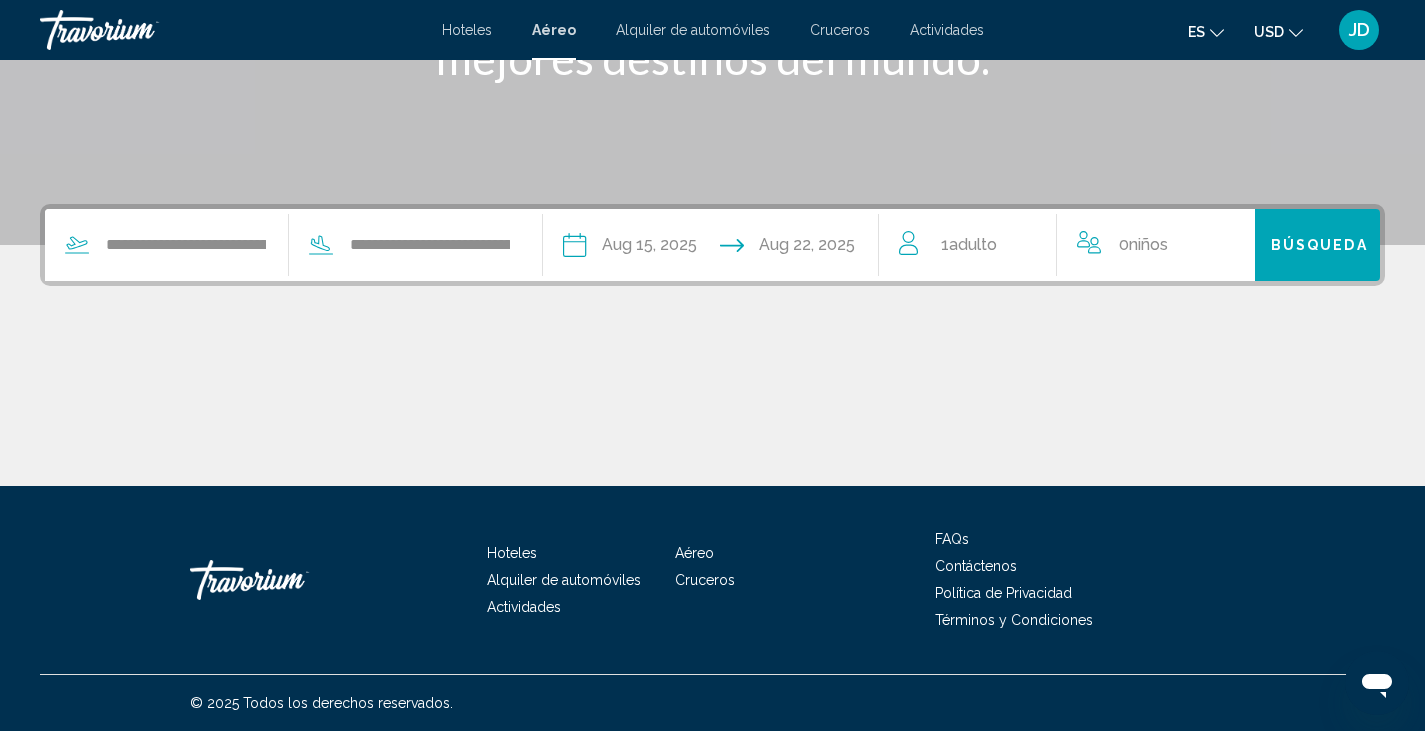 click on "Búsqueda" at bounding box center (1319, 246) 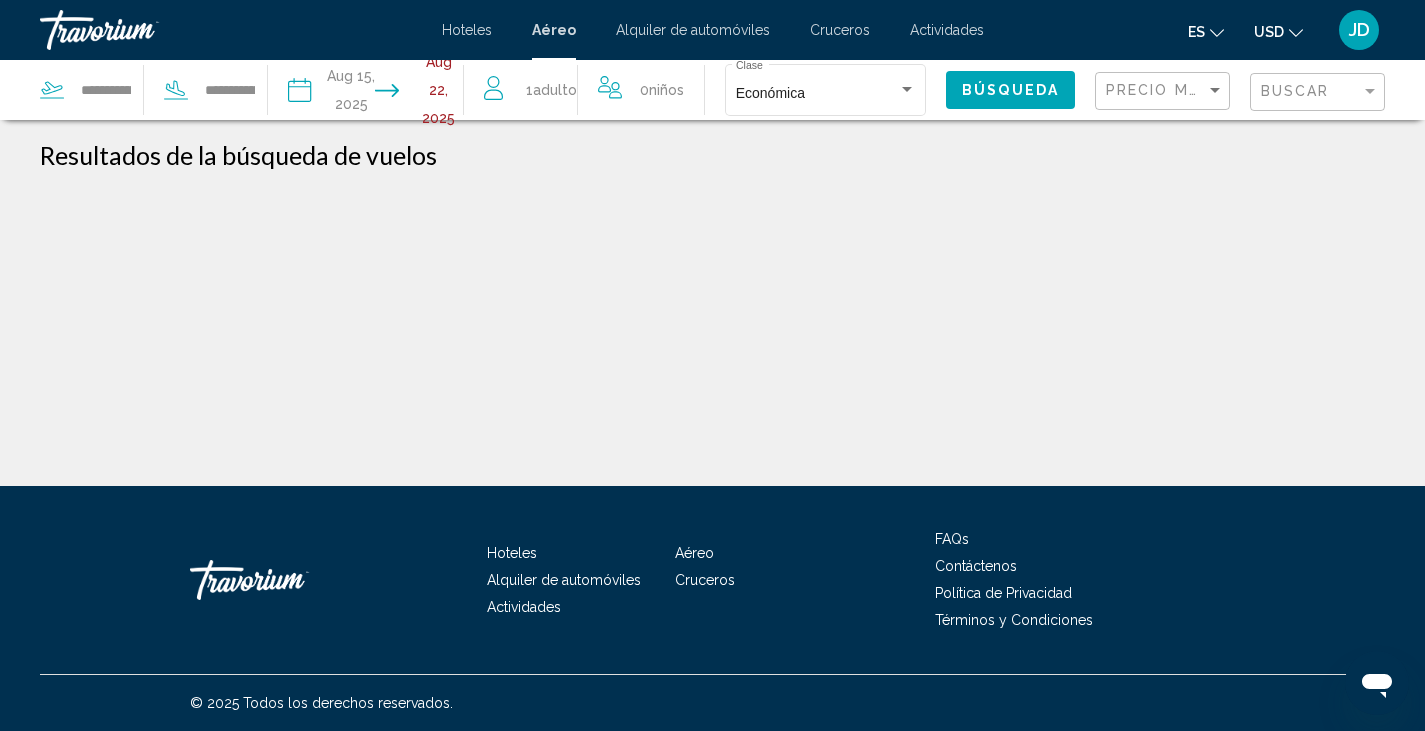 scroll, scrollTop: 0, scrollLeft: 0, axis: both 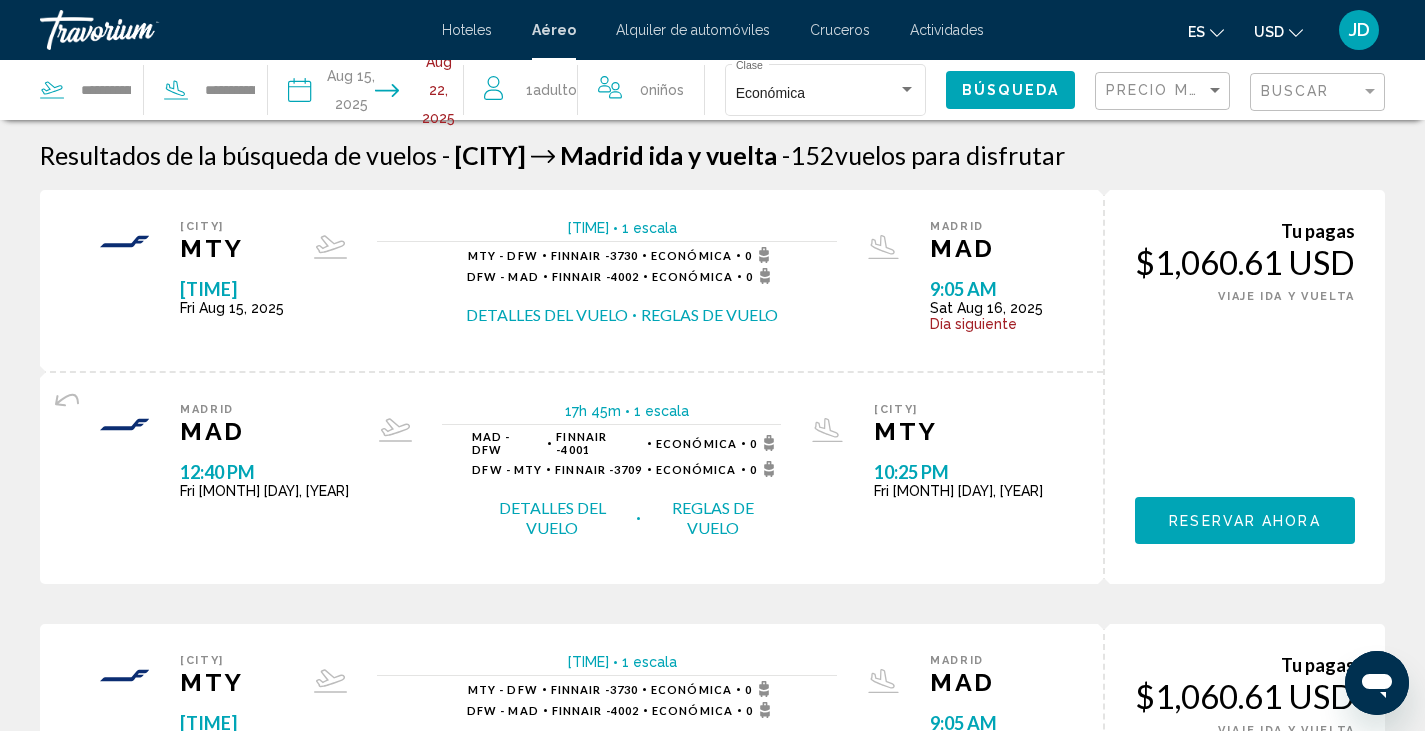click on "Detalles del vuelo" at bounding box center (547, 315) 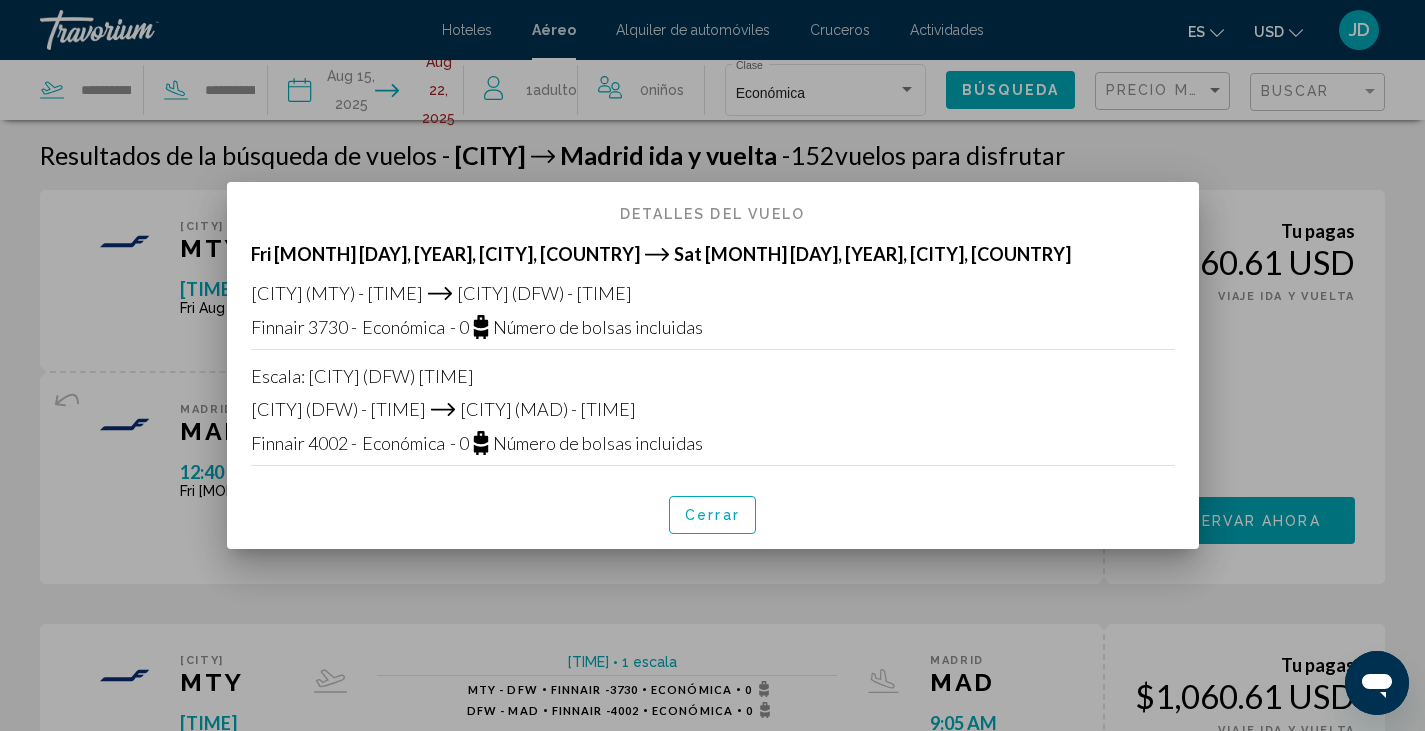 click on "Cerrar" at bounding box center (712, 516) 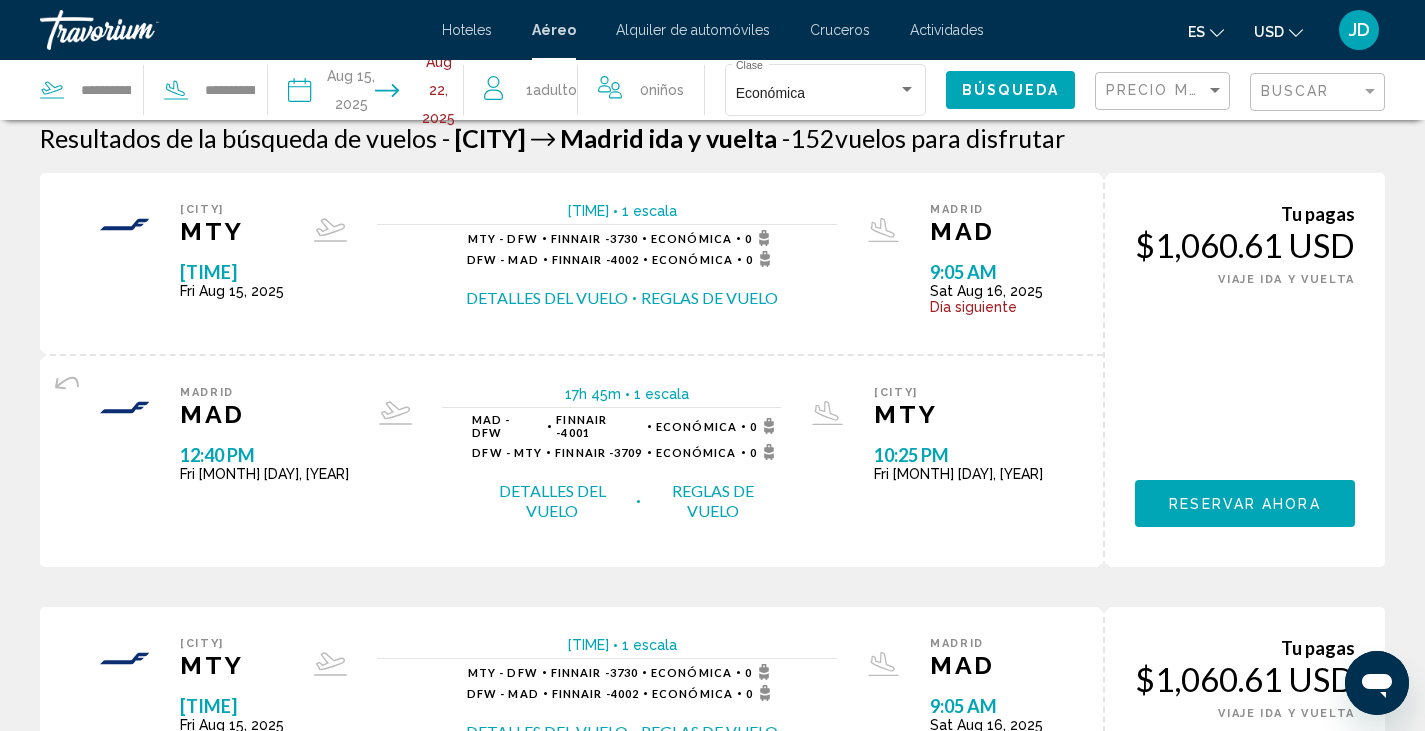 scroll, scrollTop: 0, scrollLeft: 0, axis: both 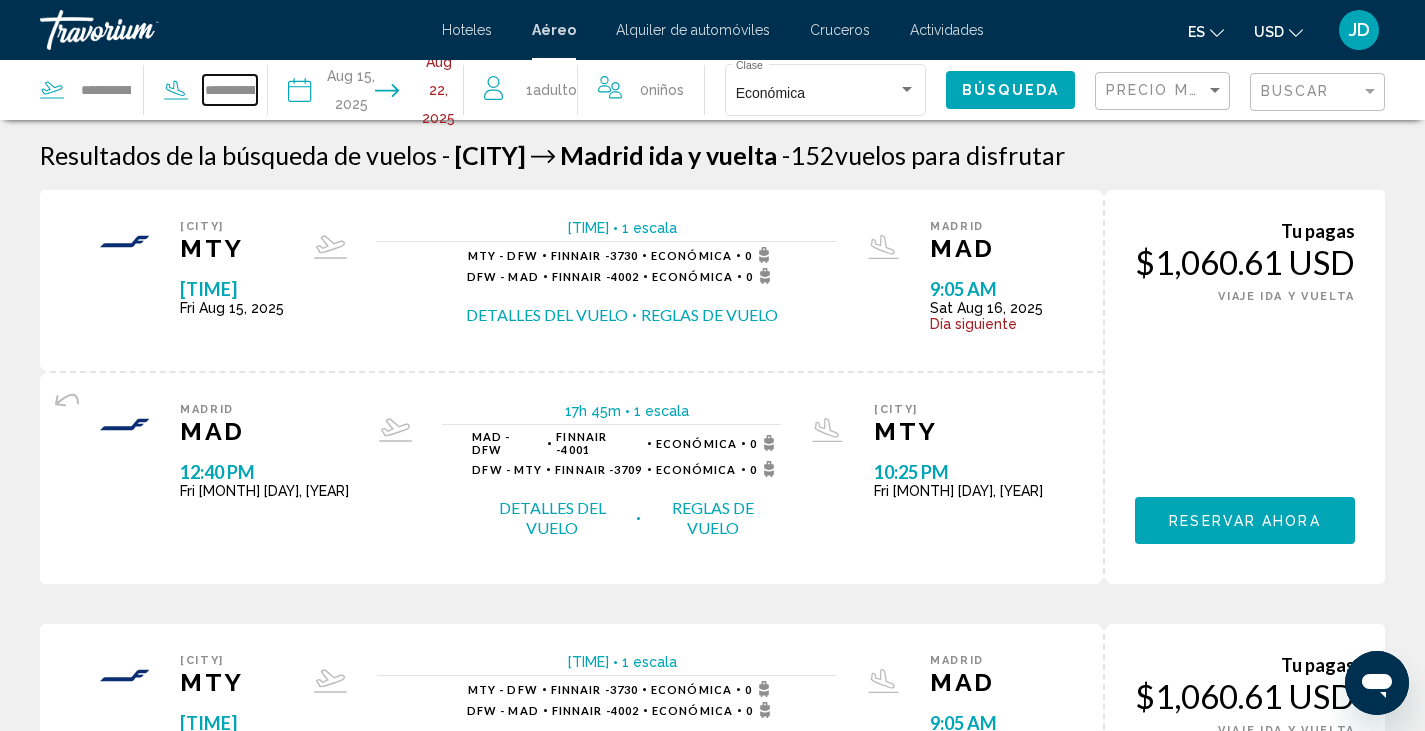 click on "**********" at bounding box center (230, 90) 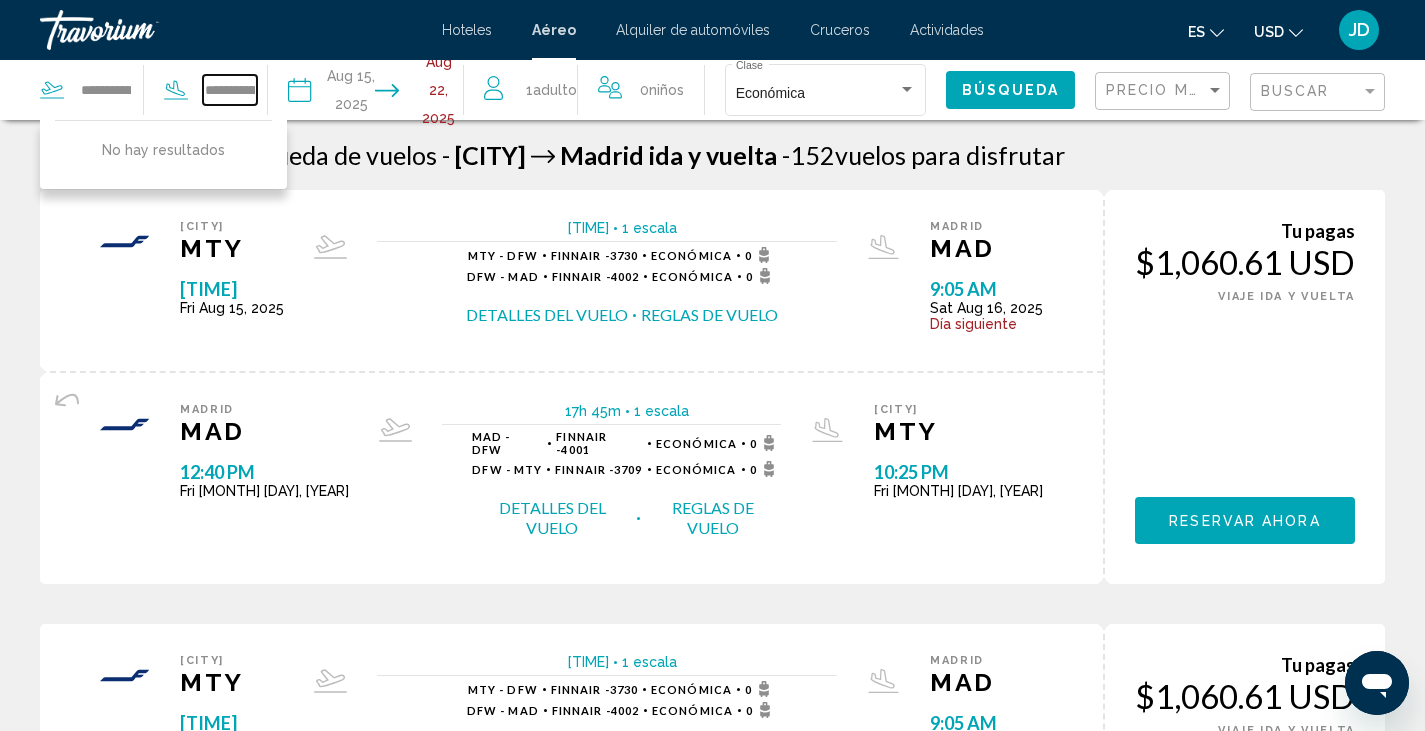 type on "**********" 